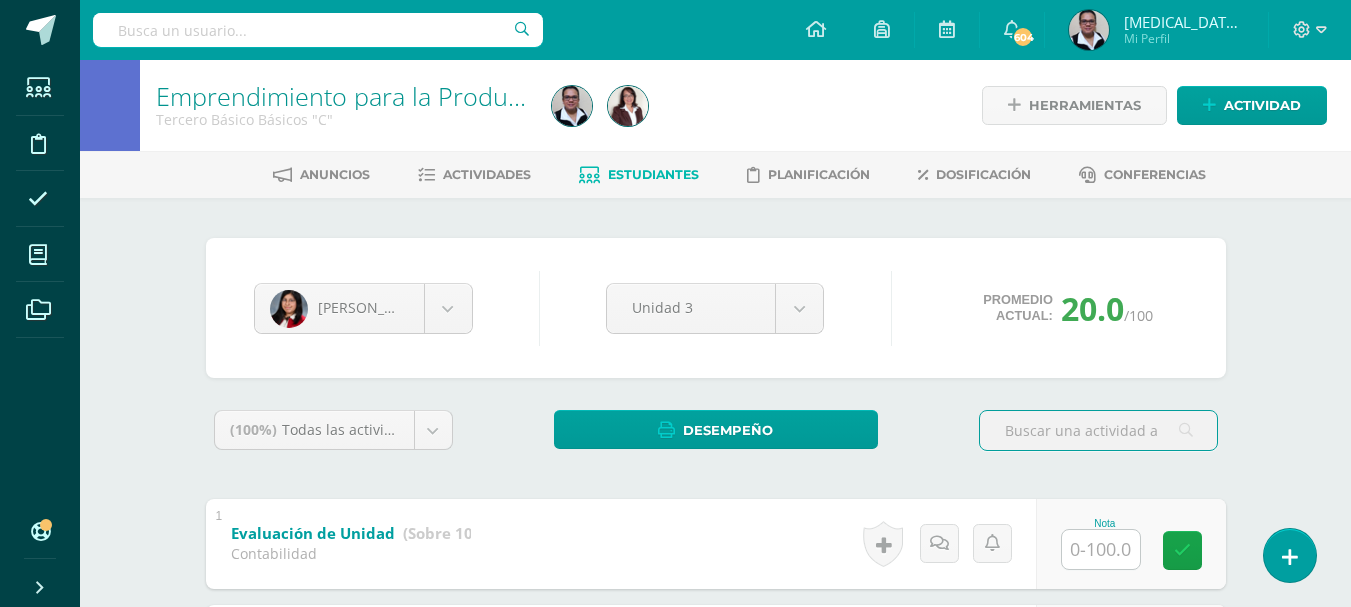 scroll, scrollTop: 0, scrollLeft: 0, axis: both 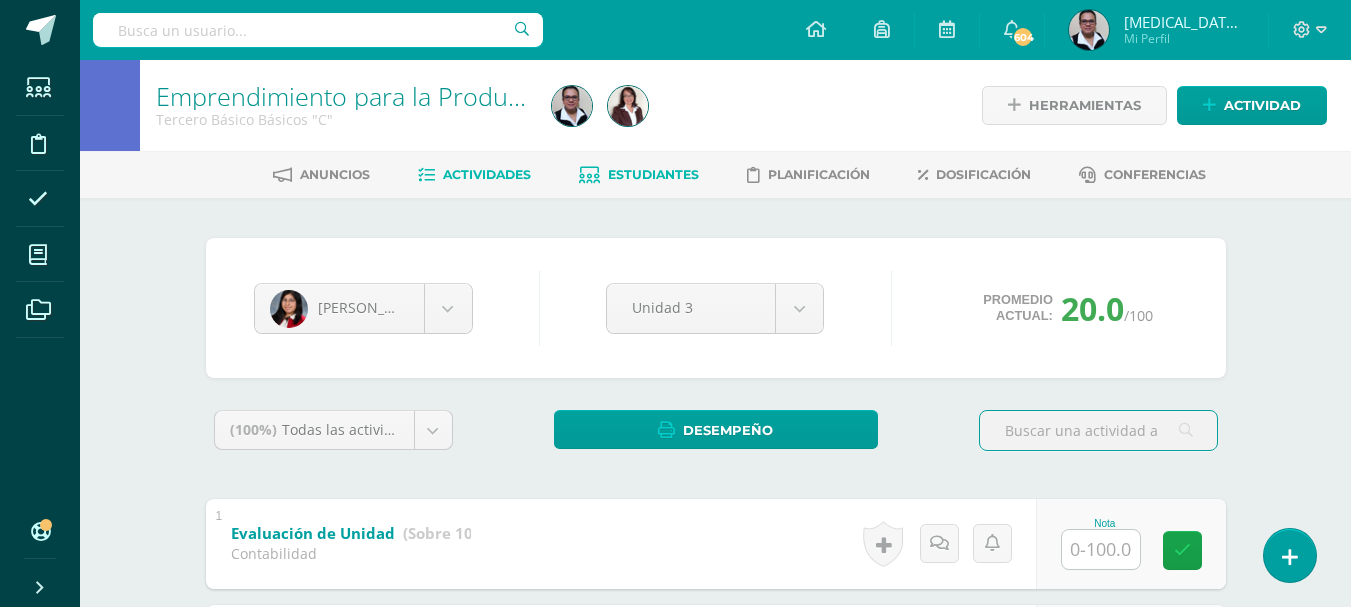 click on "Actividades" at bounding box center [487, 174] 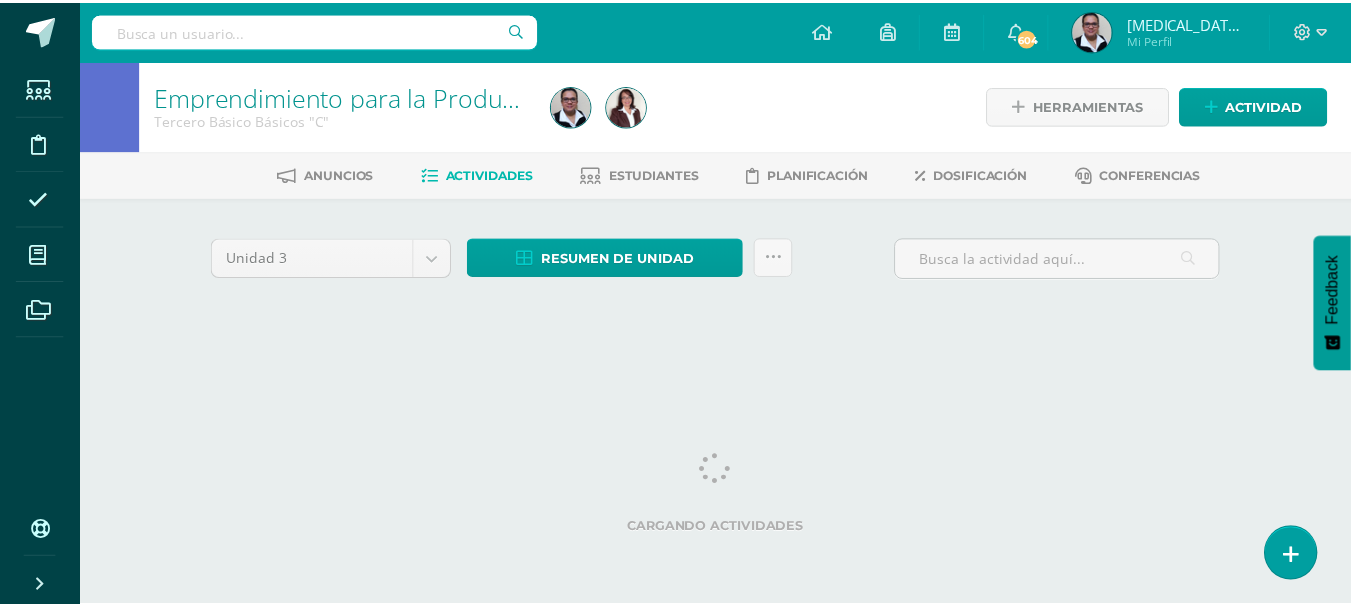 scroll, scrollTop: 0, scrollLeft: 0, axis: both 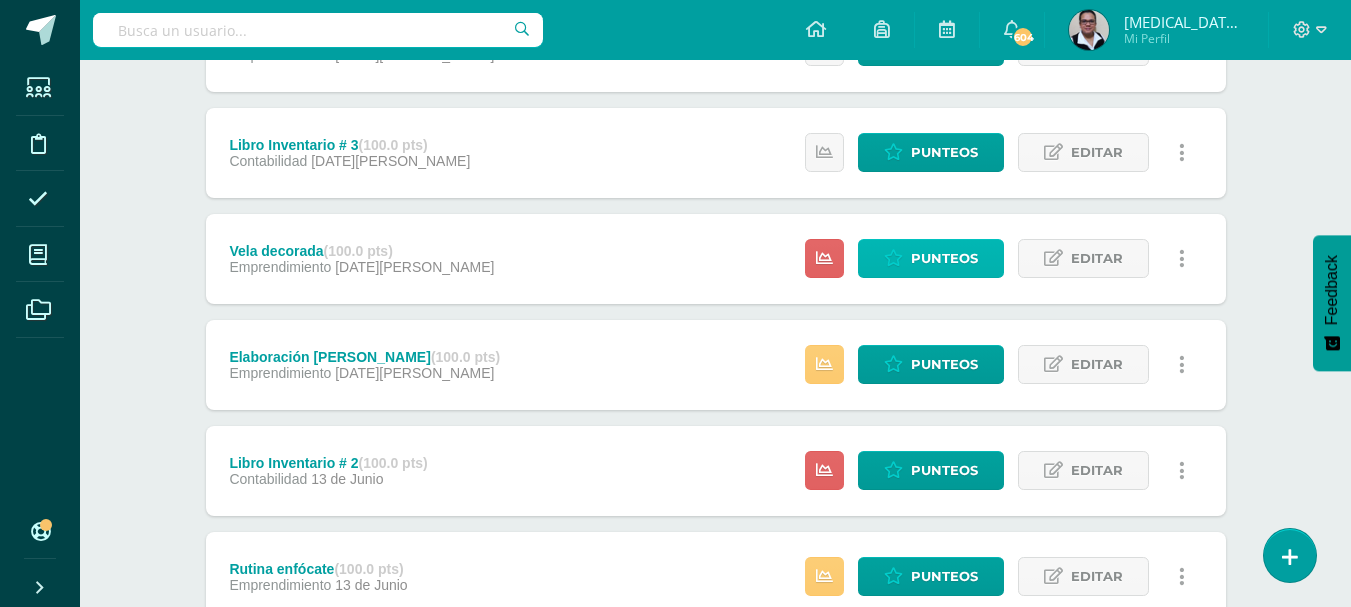 click at bounding box center [893, 258] 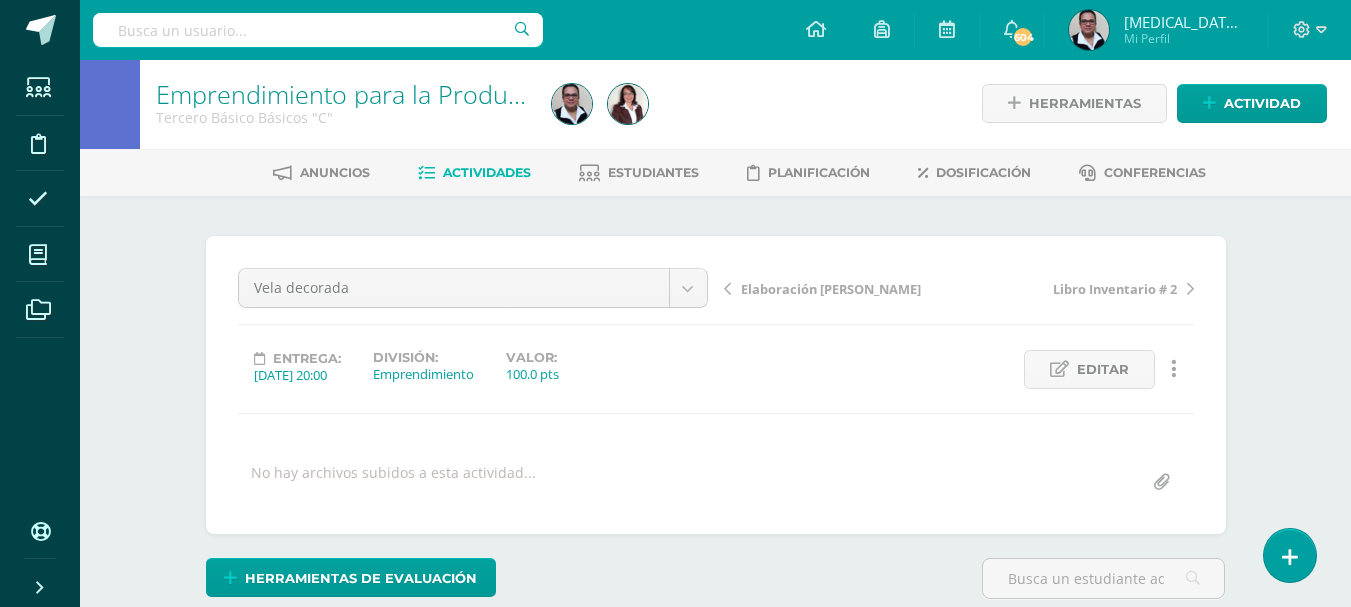 scroll, scrollTop: 0, scrollLeft: 0, axis: both 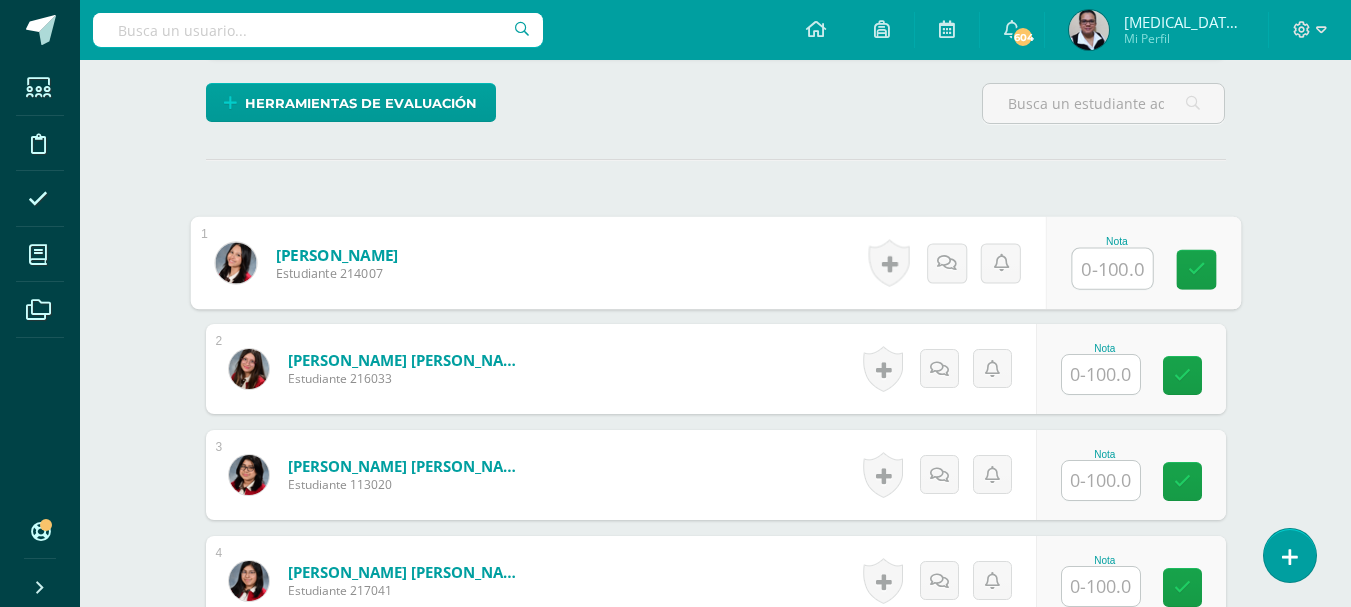 click at bounding box center (1112, 269) 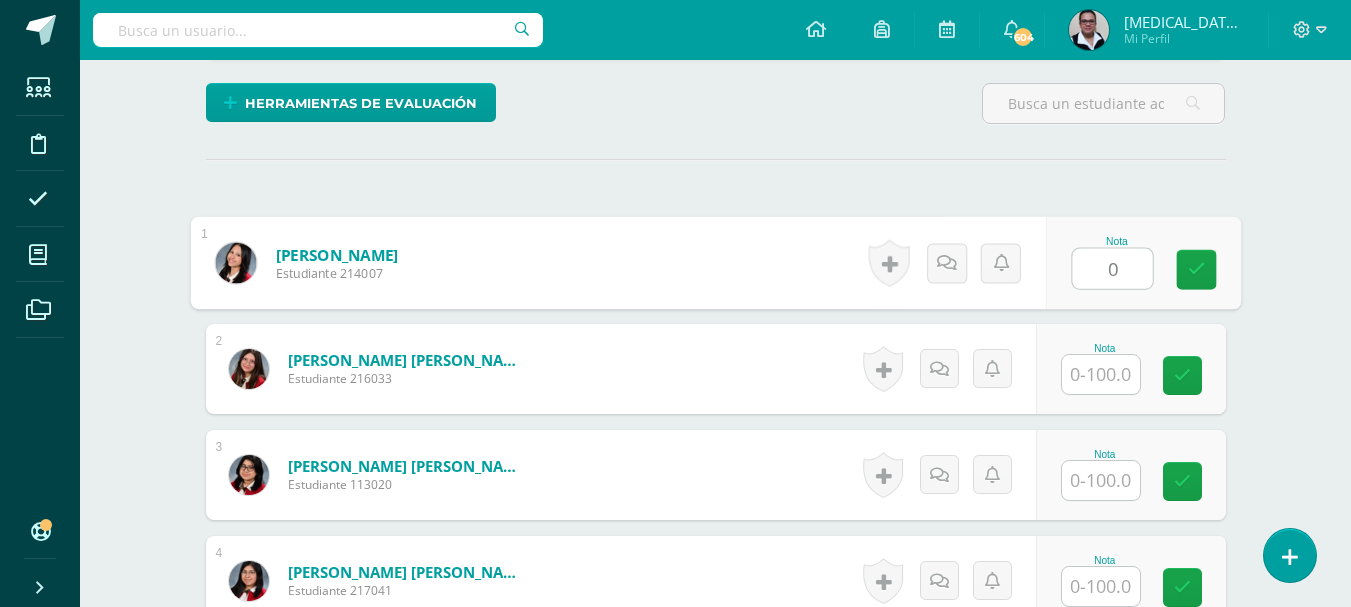 type on "0" 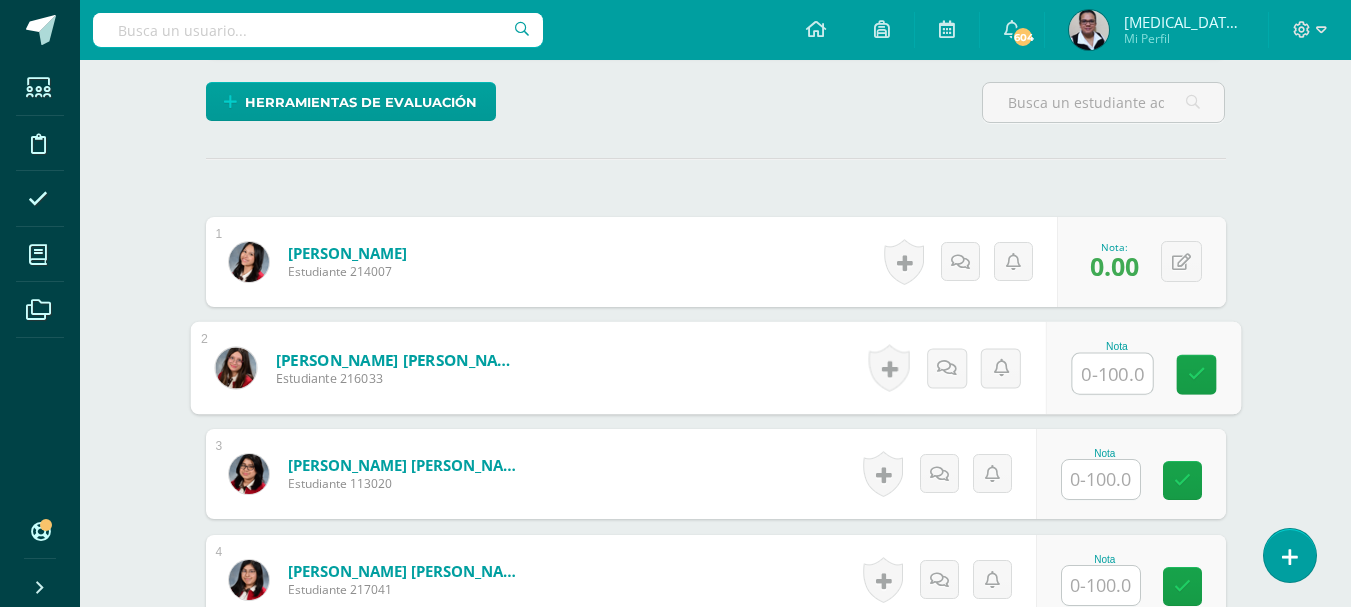 scroll, scrollTop: 479, scrollLeft: 0, axis: vertical 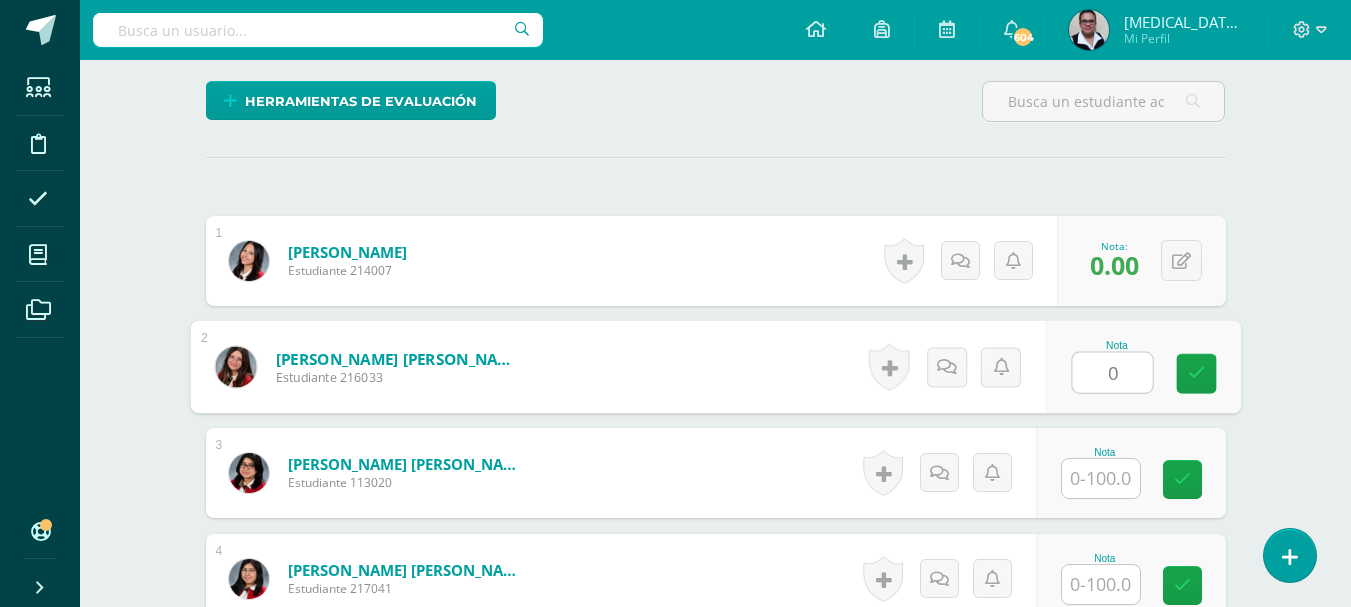 type on "0" 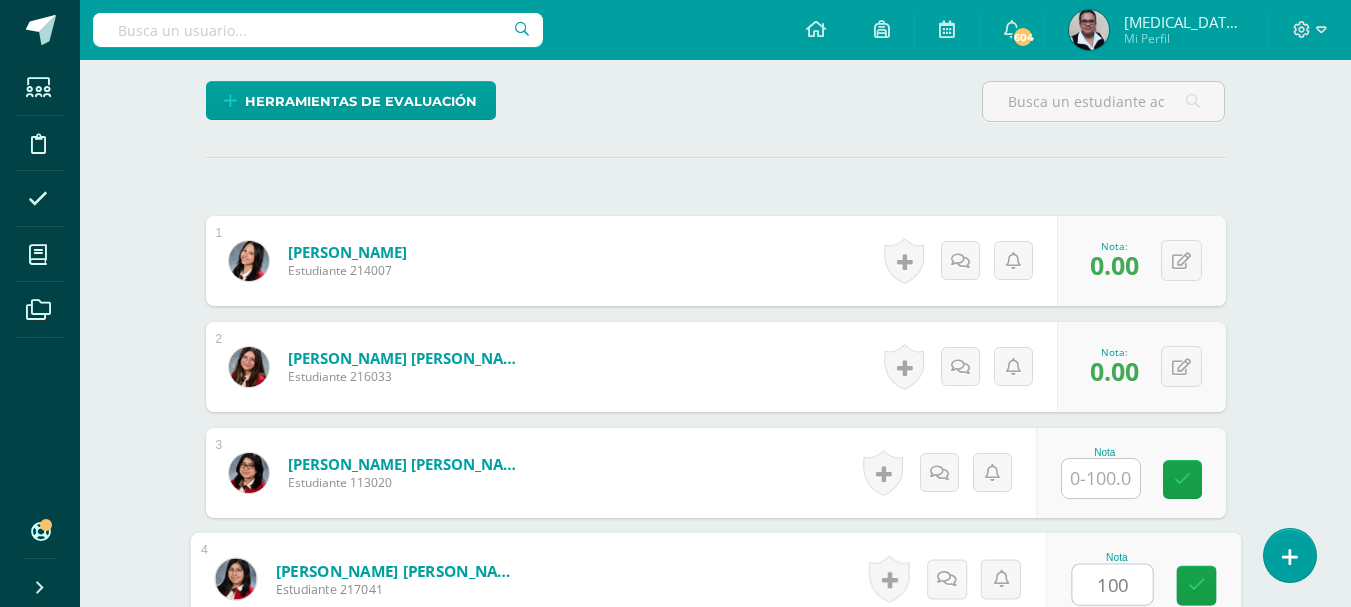 type on "100" 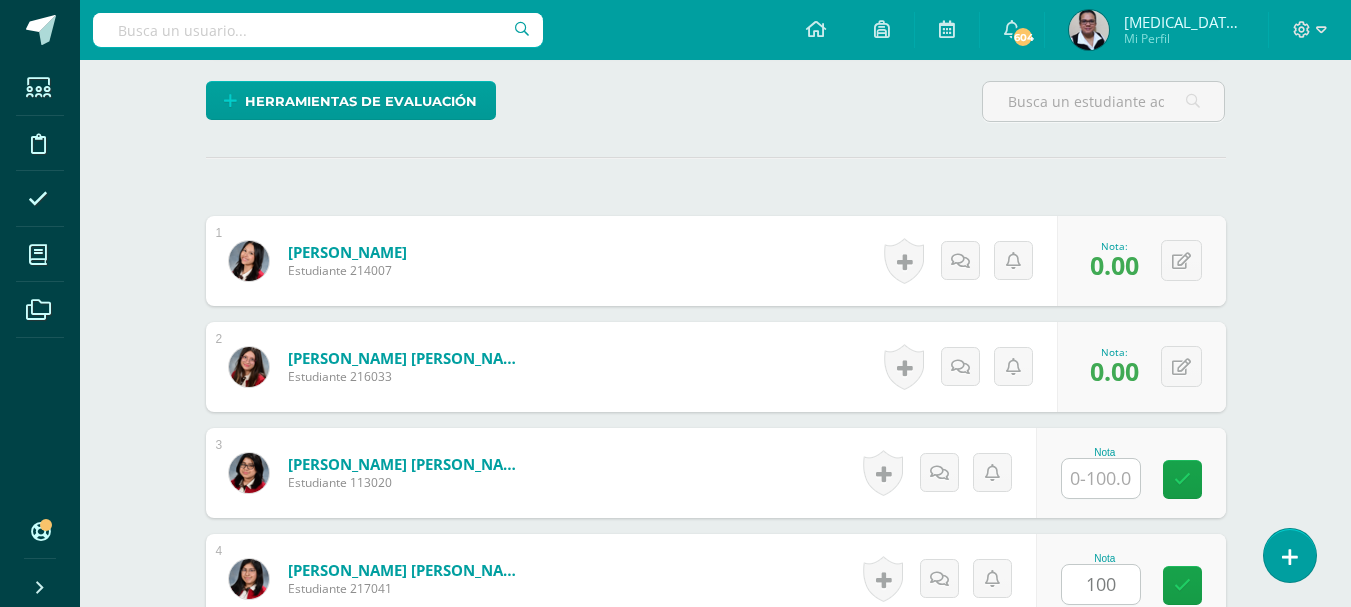 scroll, scrollTop: 866, scrollLeft: 0, axis: vertical 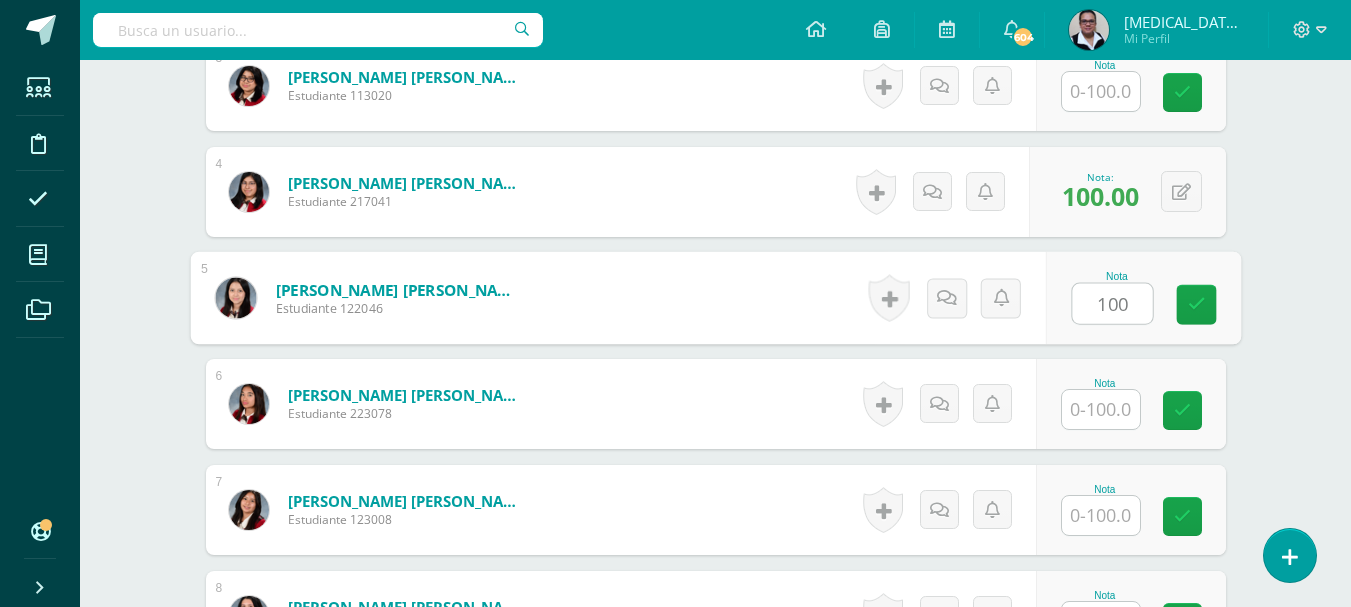 type on "100" 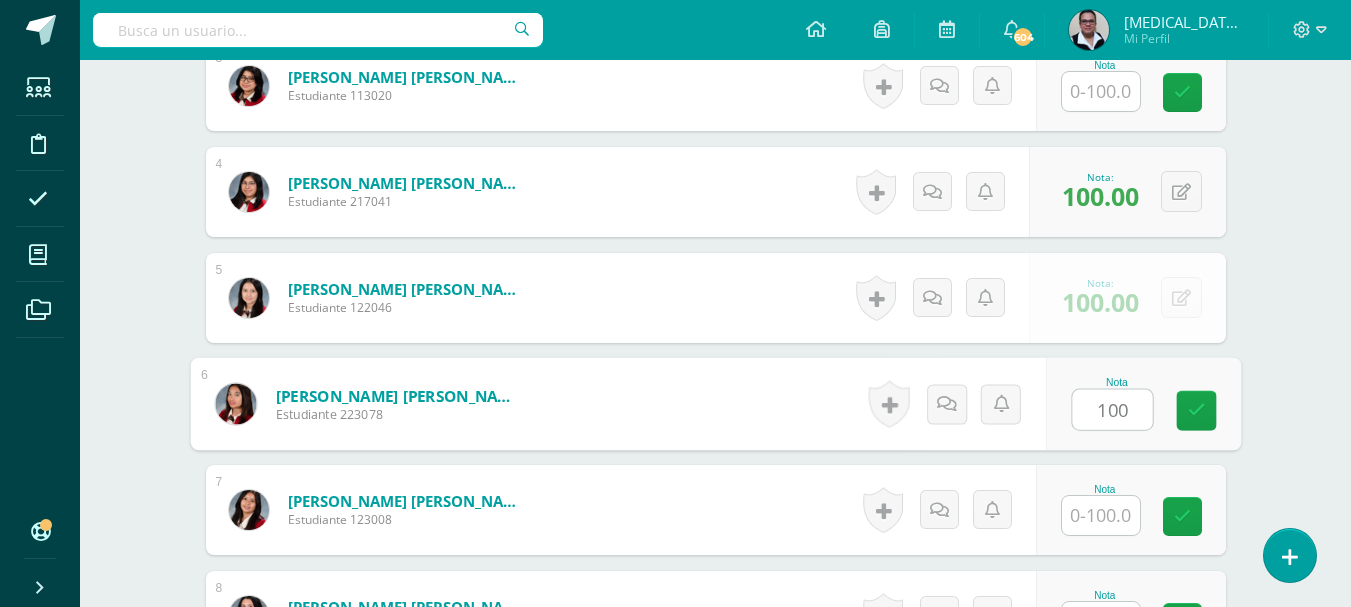 type on "100" 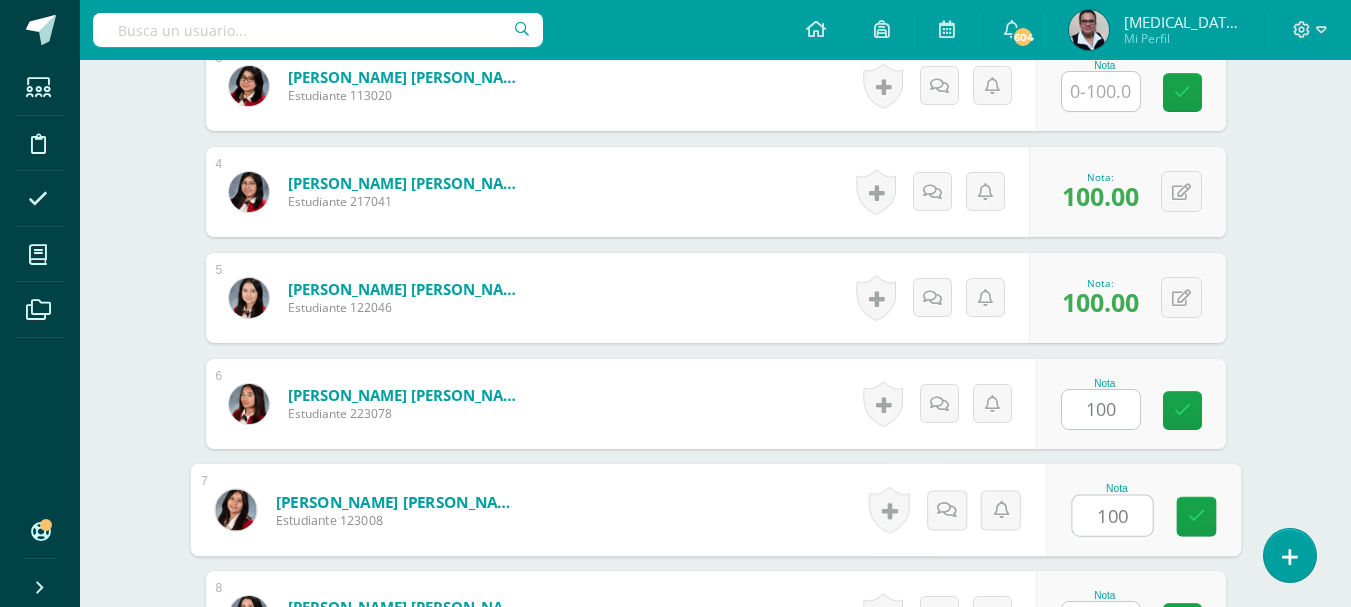 type on "100" 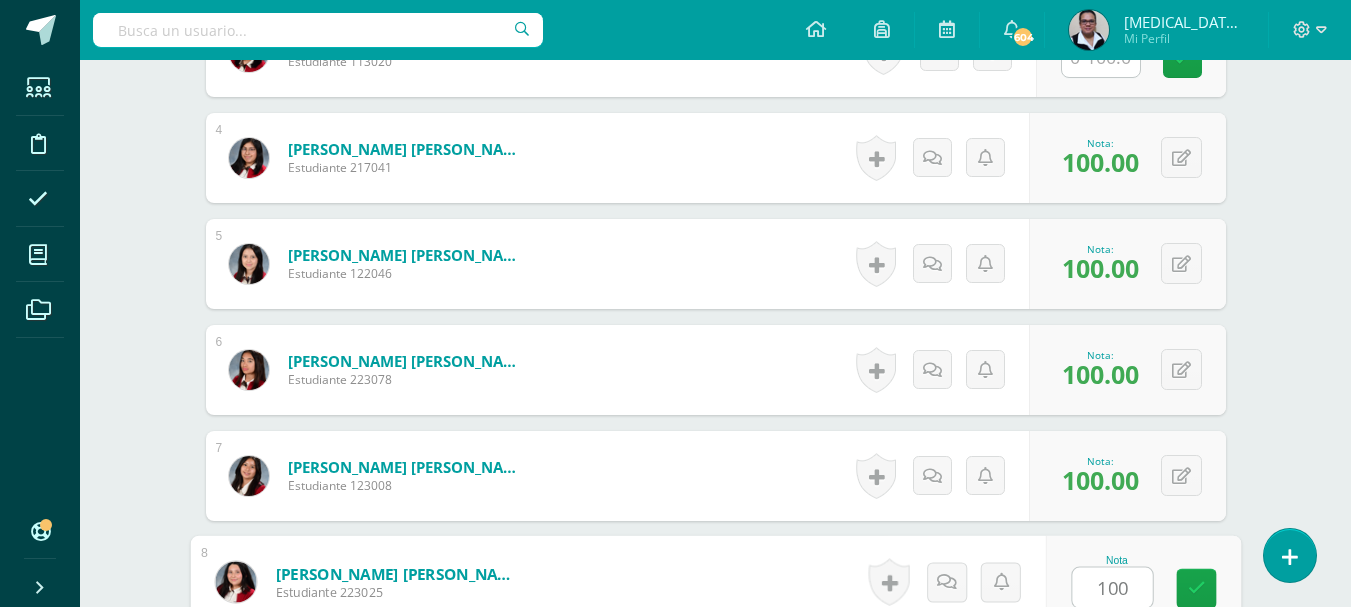 type on "100" 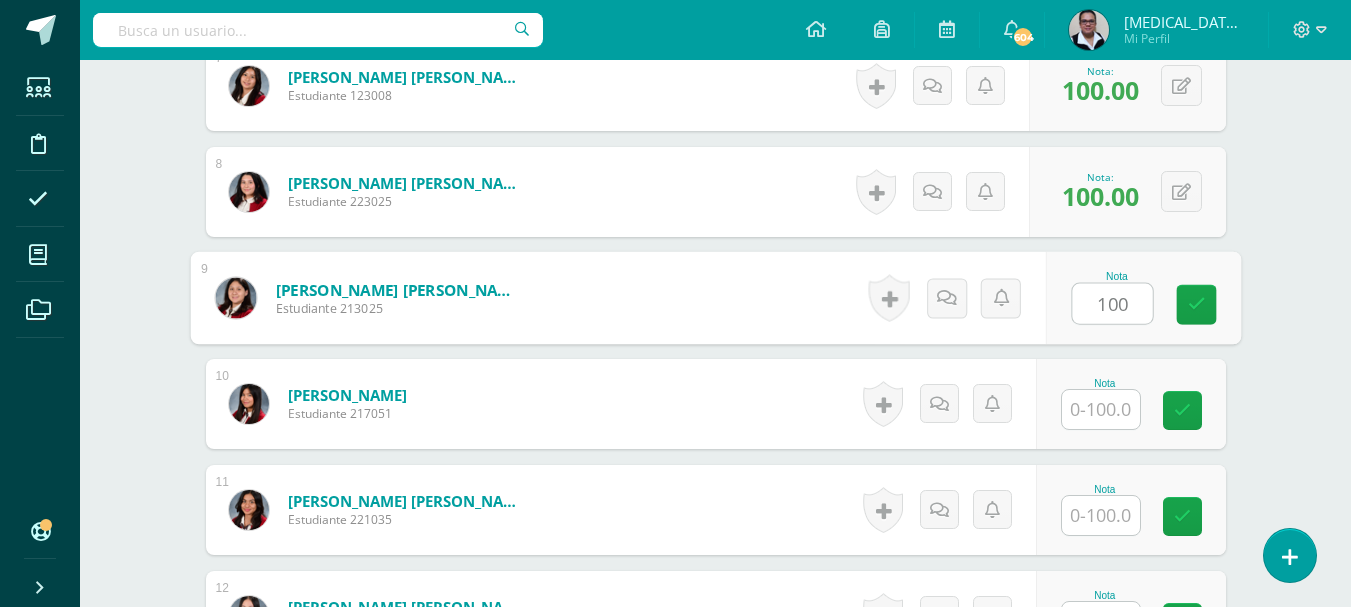 type on "100" 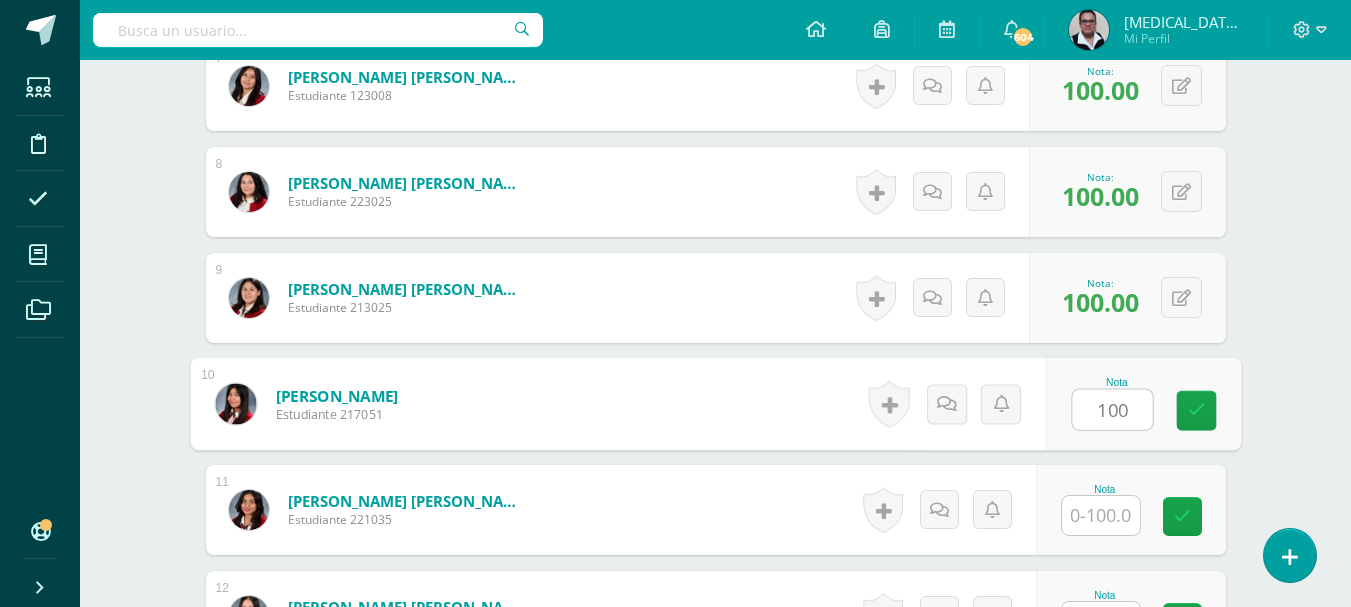 type on "100" 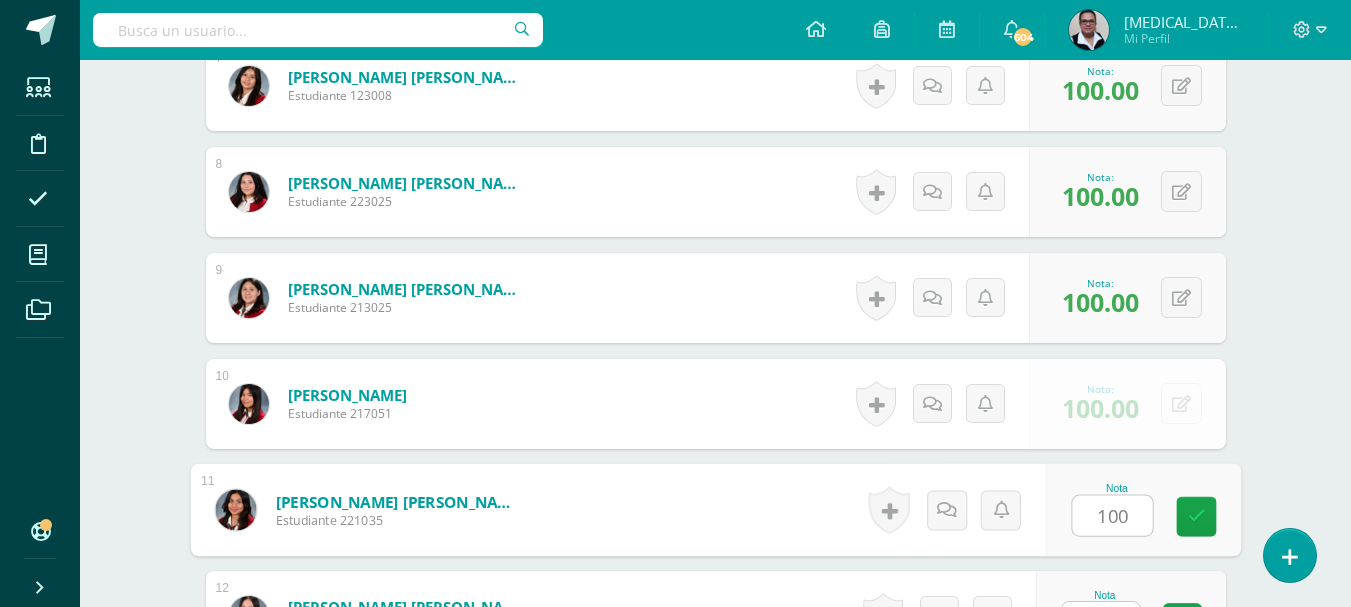 type on "100" 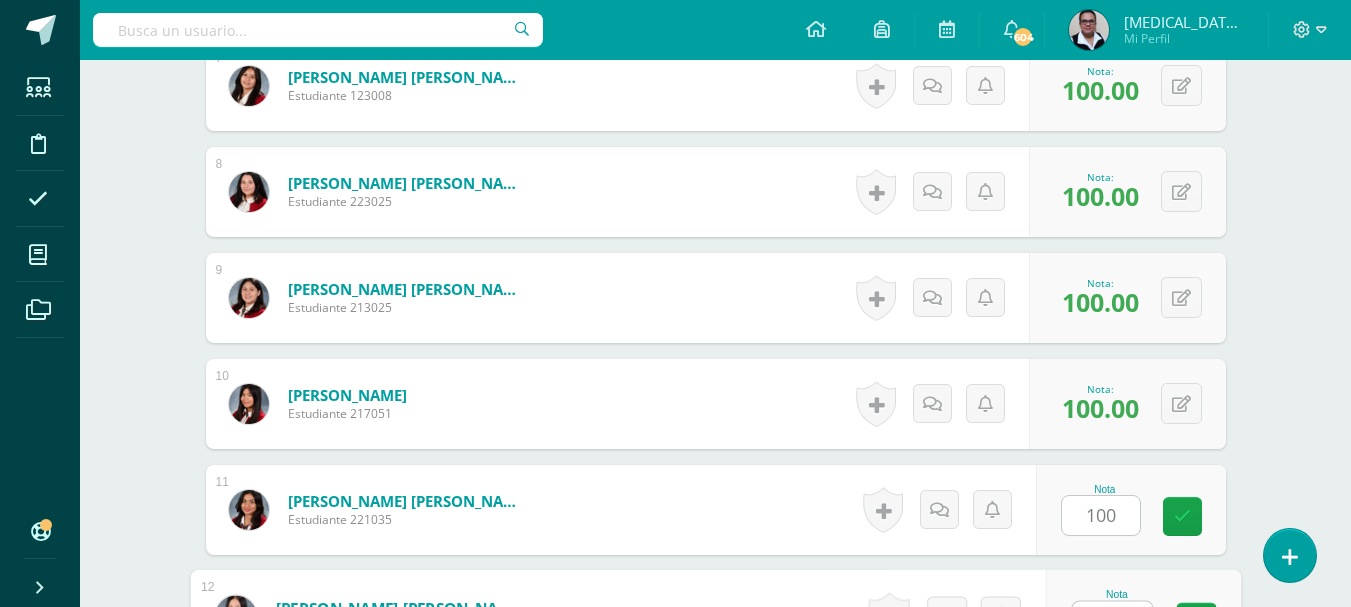 scroll, scrollTop: 1324, scrollLeft: 0, axis: vertical 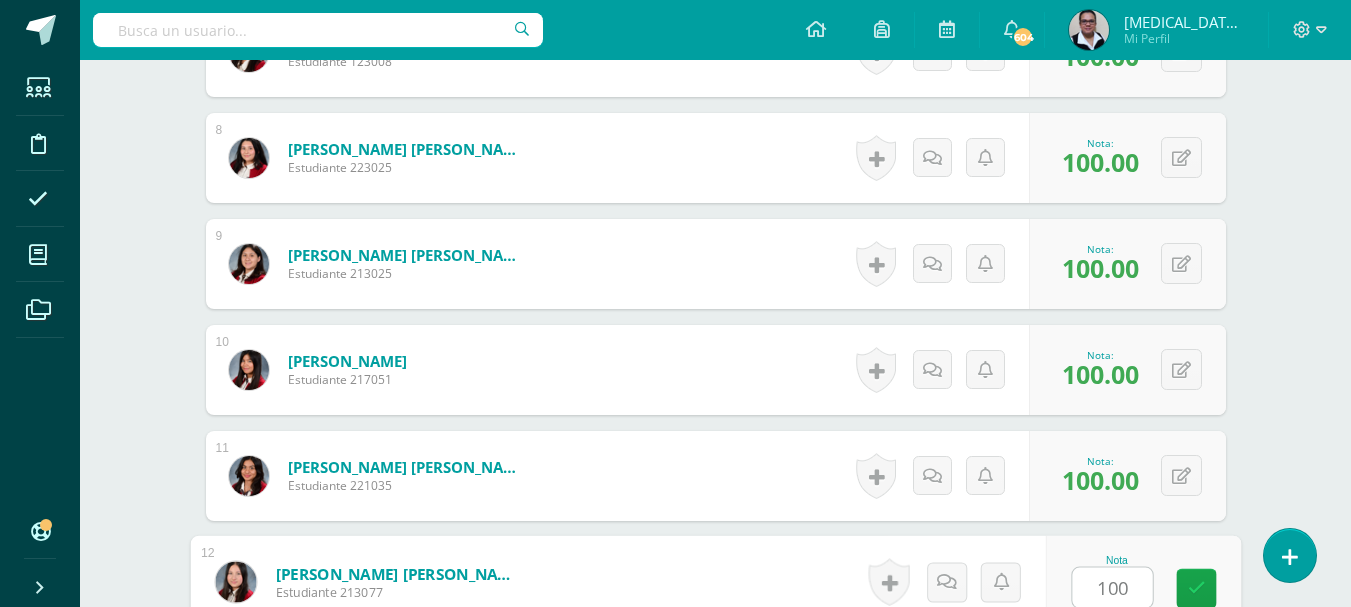 type on "100" 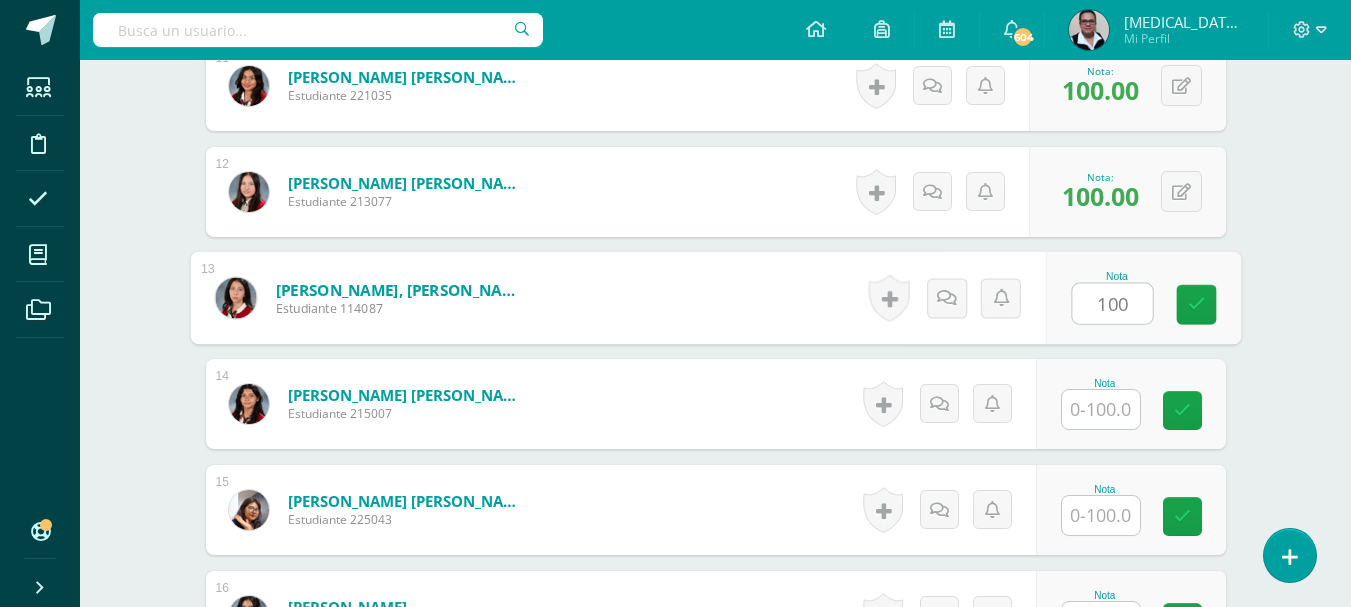 type on "100" 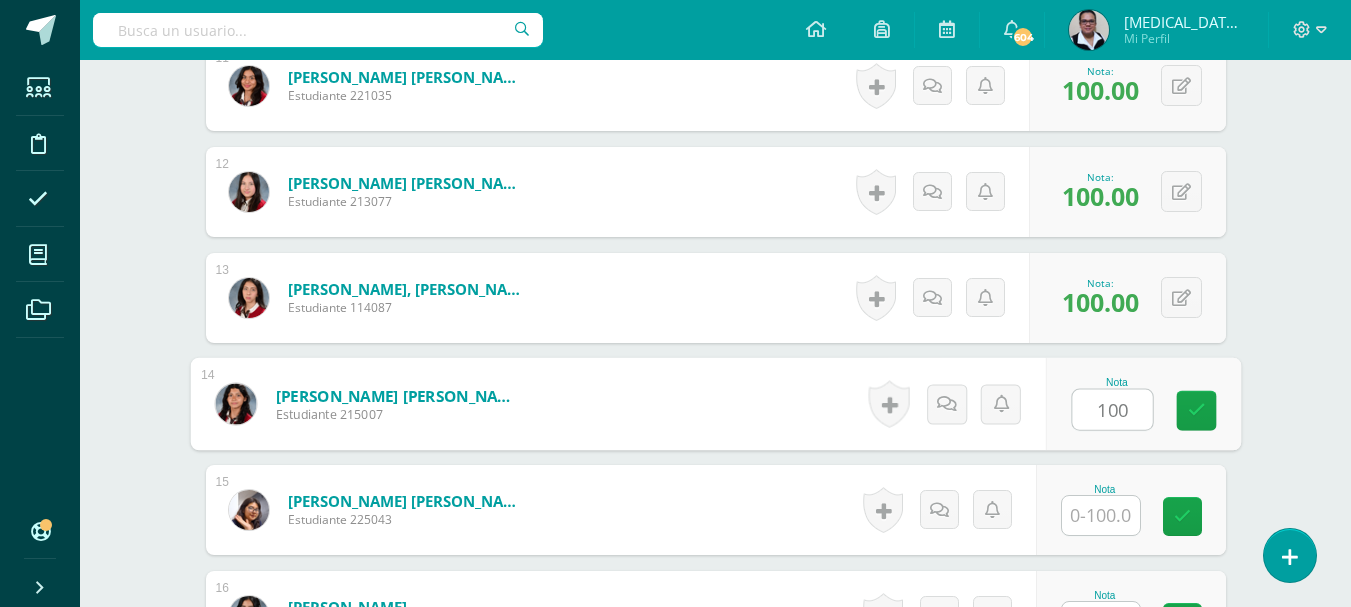 type on "100" 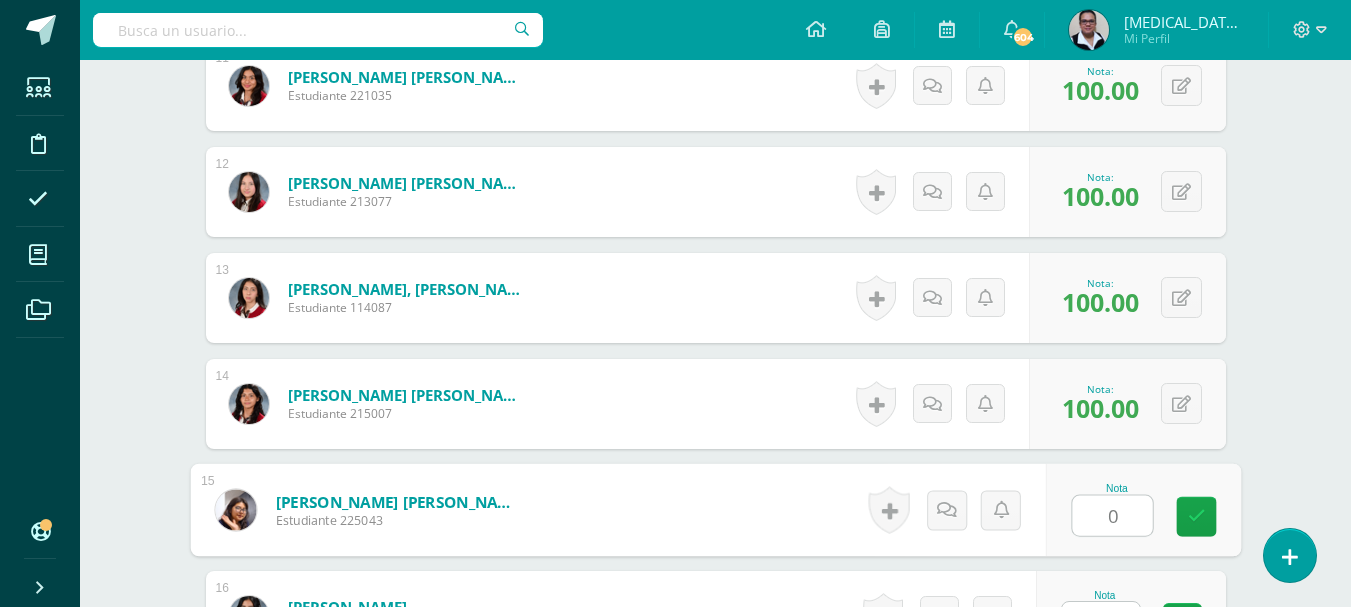 type on "0" 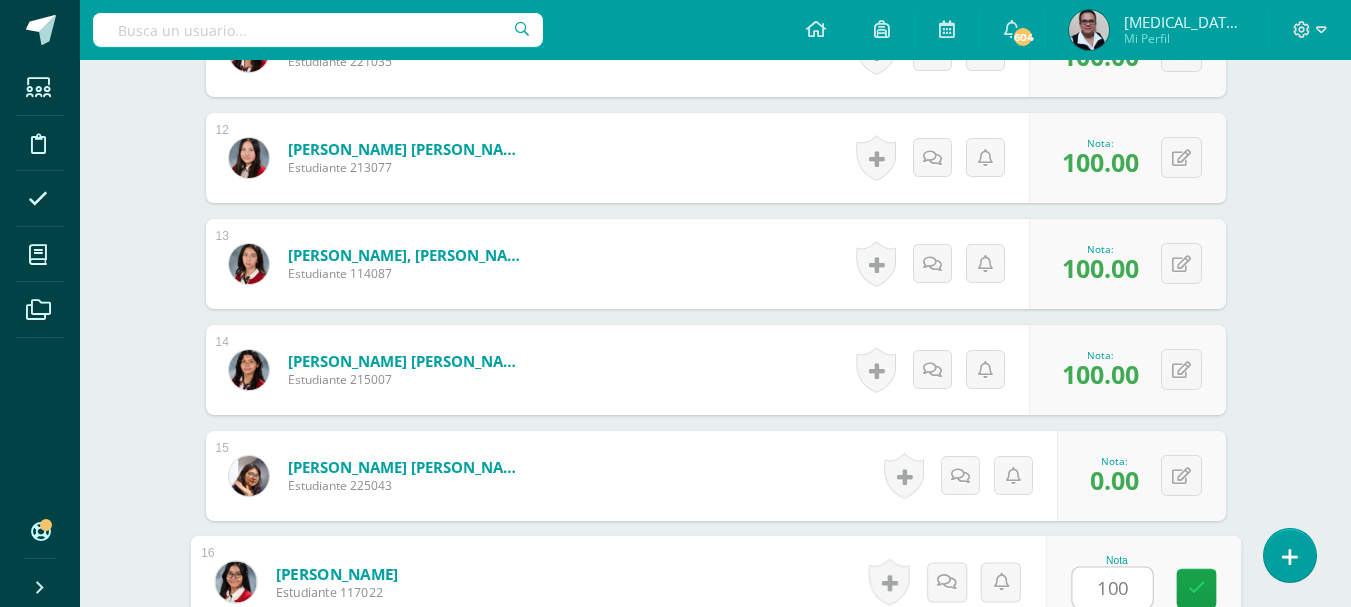 type on "100" 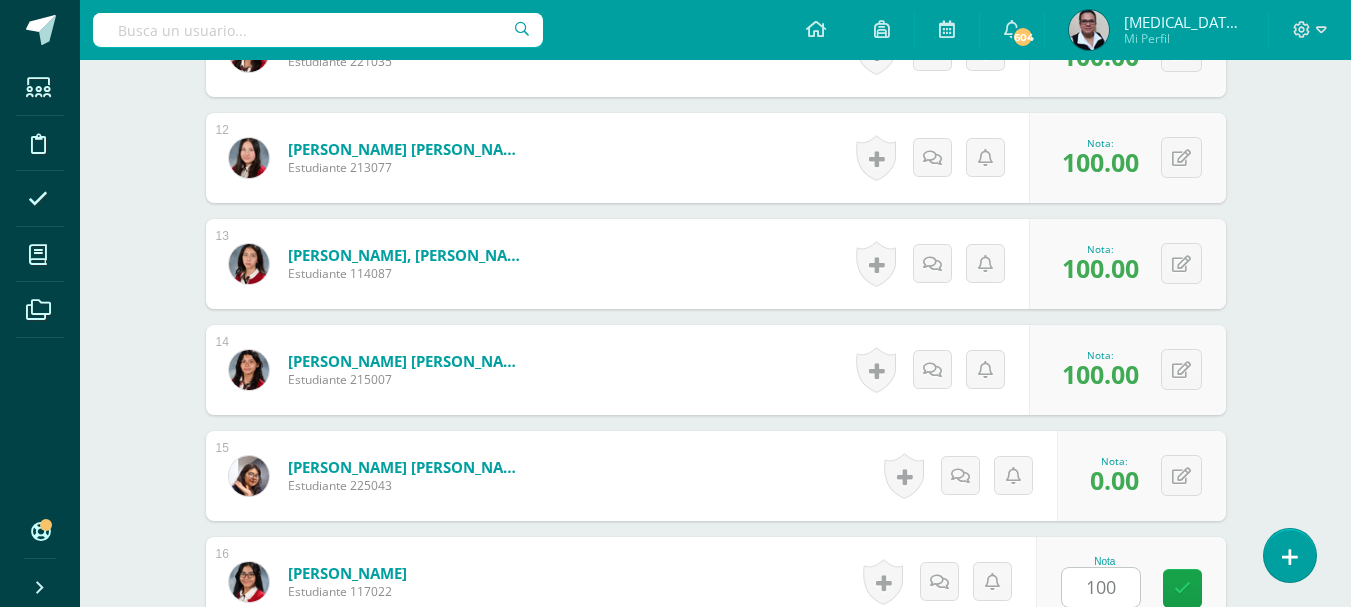 scroll, scrollTop: 2138, scrollLeft: 0, axis: vertical 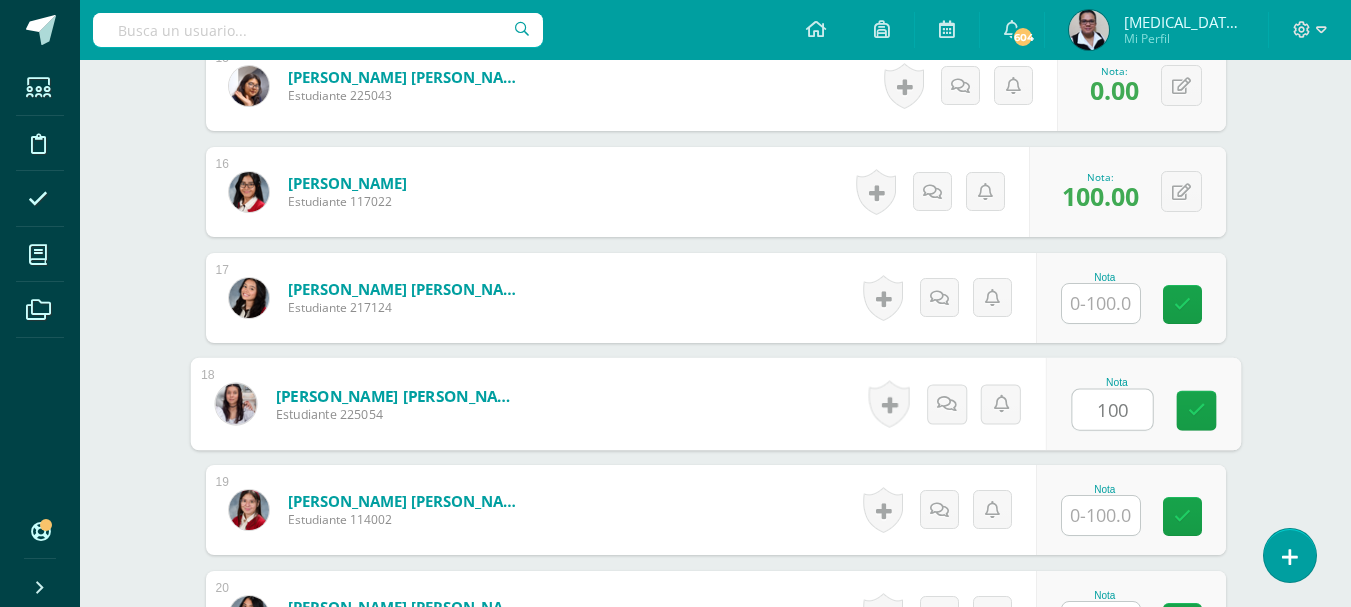 type on "100" 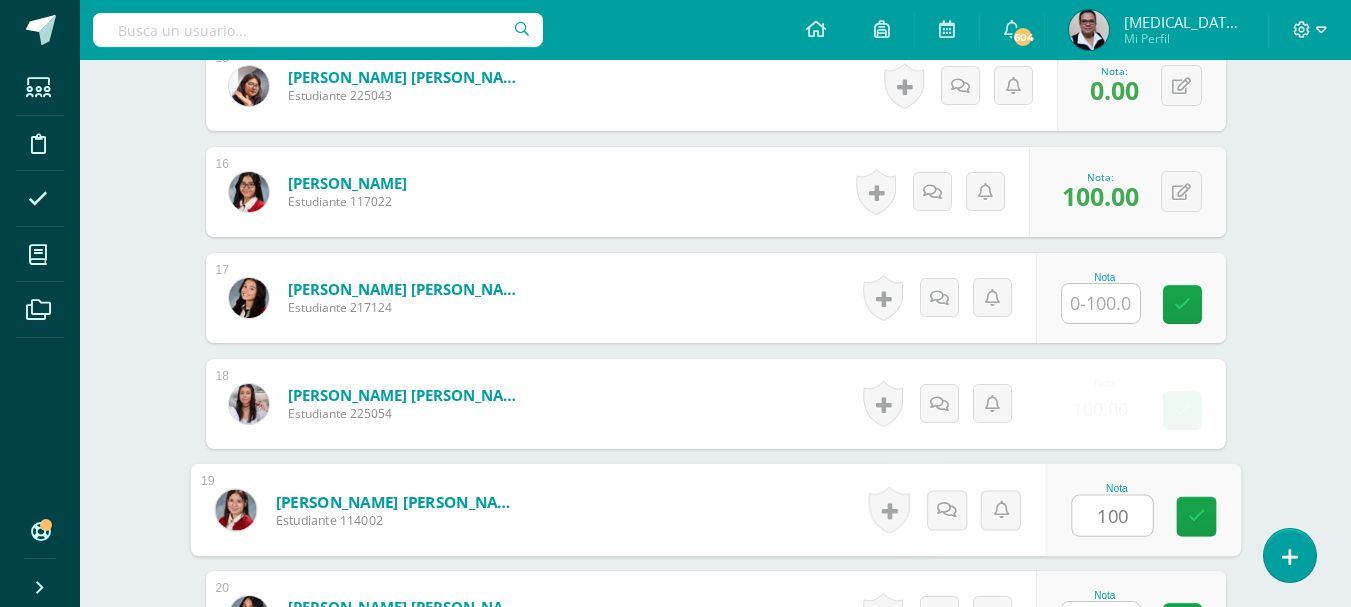 type on "100" 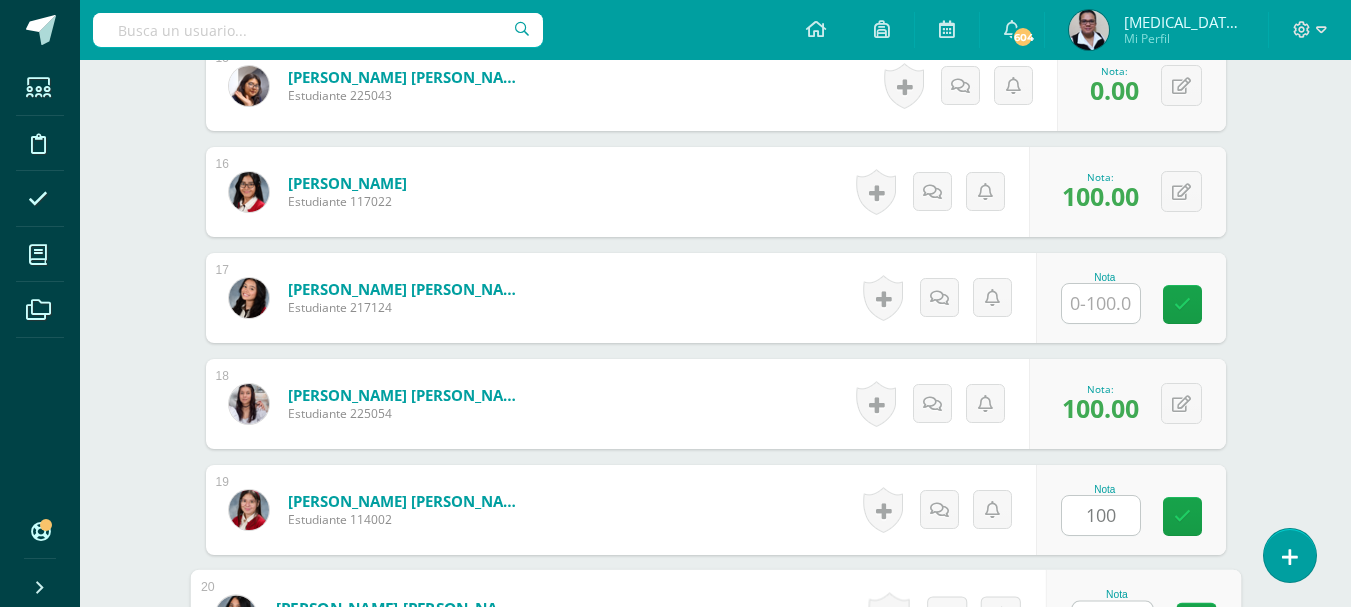 scroll, scrollTop: 2172, scrollLeft: 0, axis: vertical 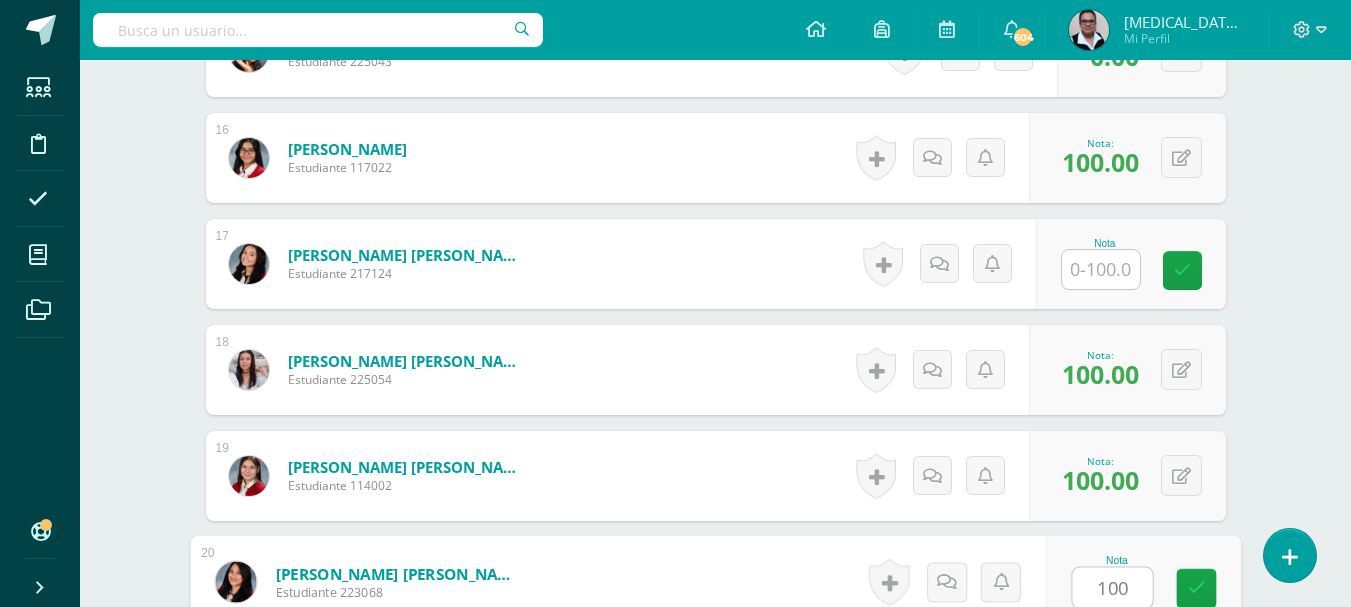 type on "100" 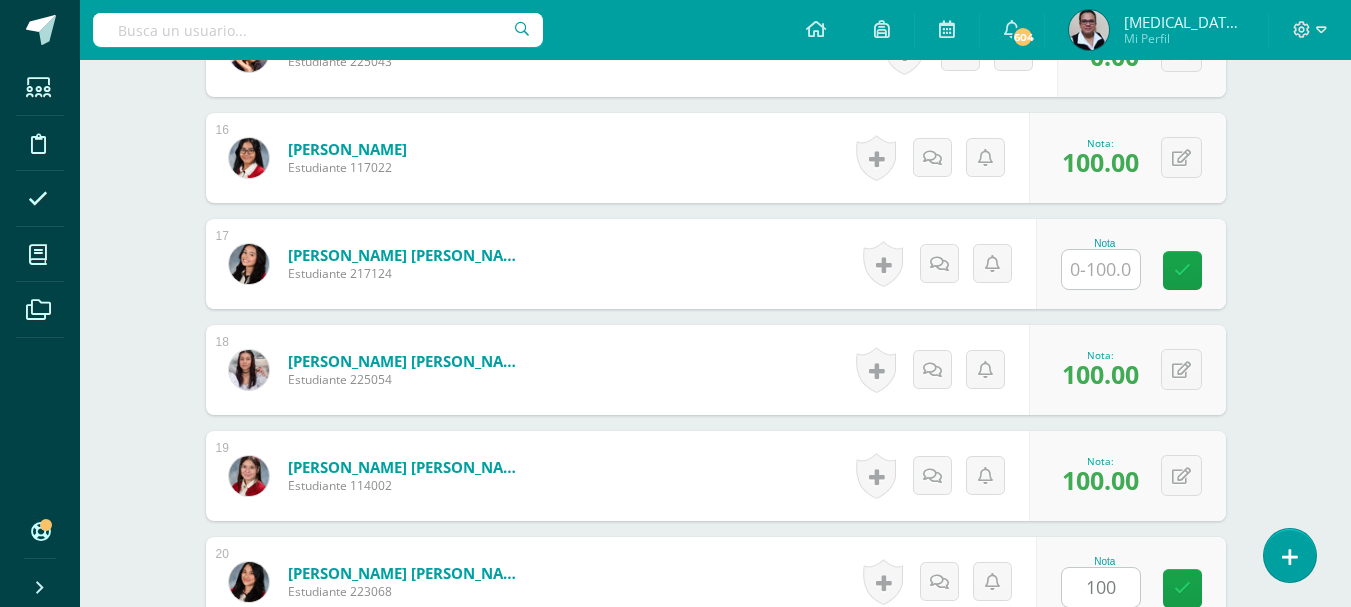 scroll, scrollTop: 2562, scrollLeft: 0, axis: vertical 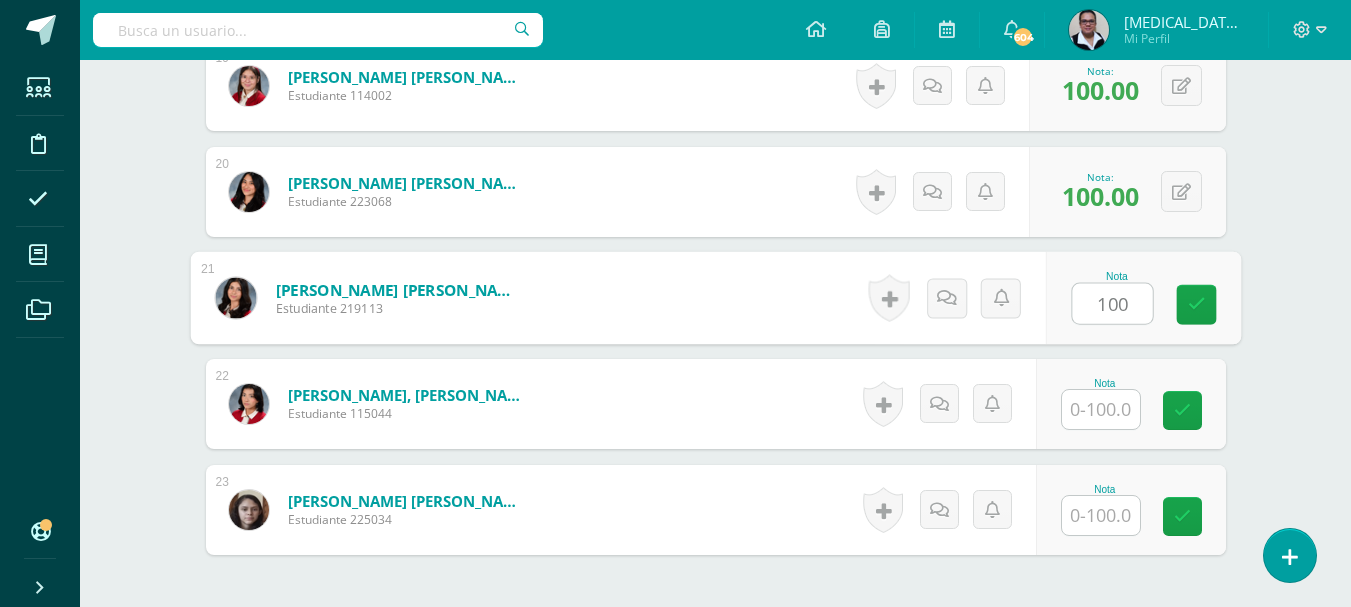 type on "100" 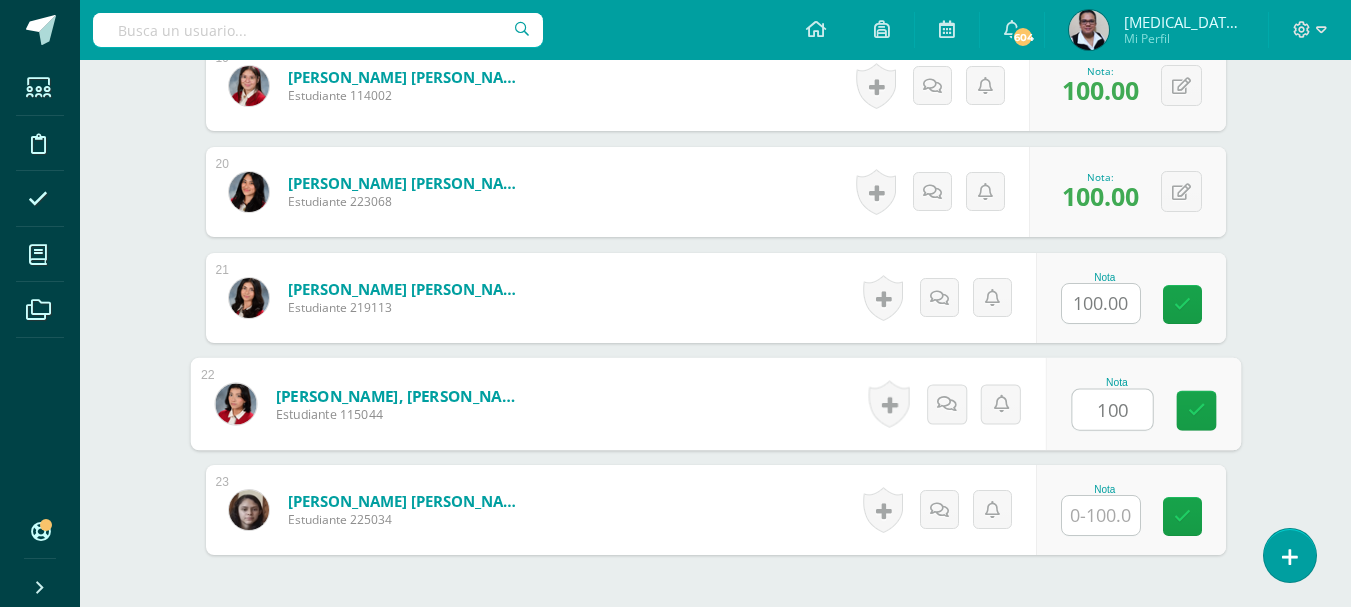 type on "100" 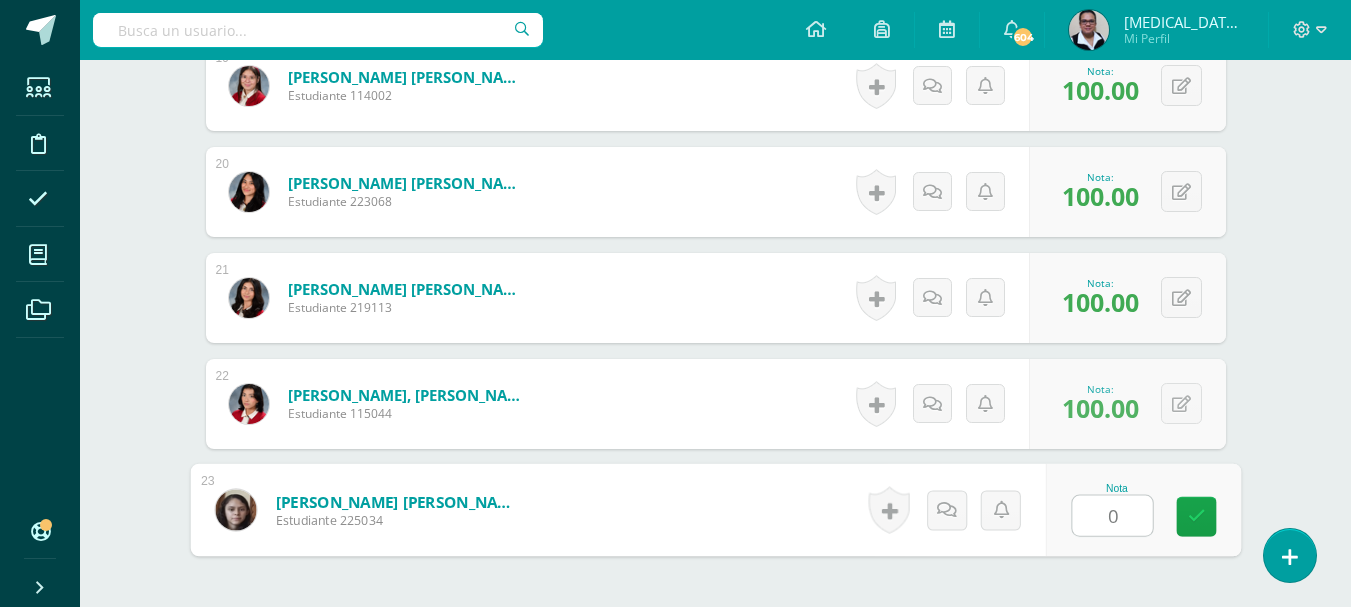 type on "0" 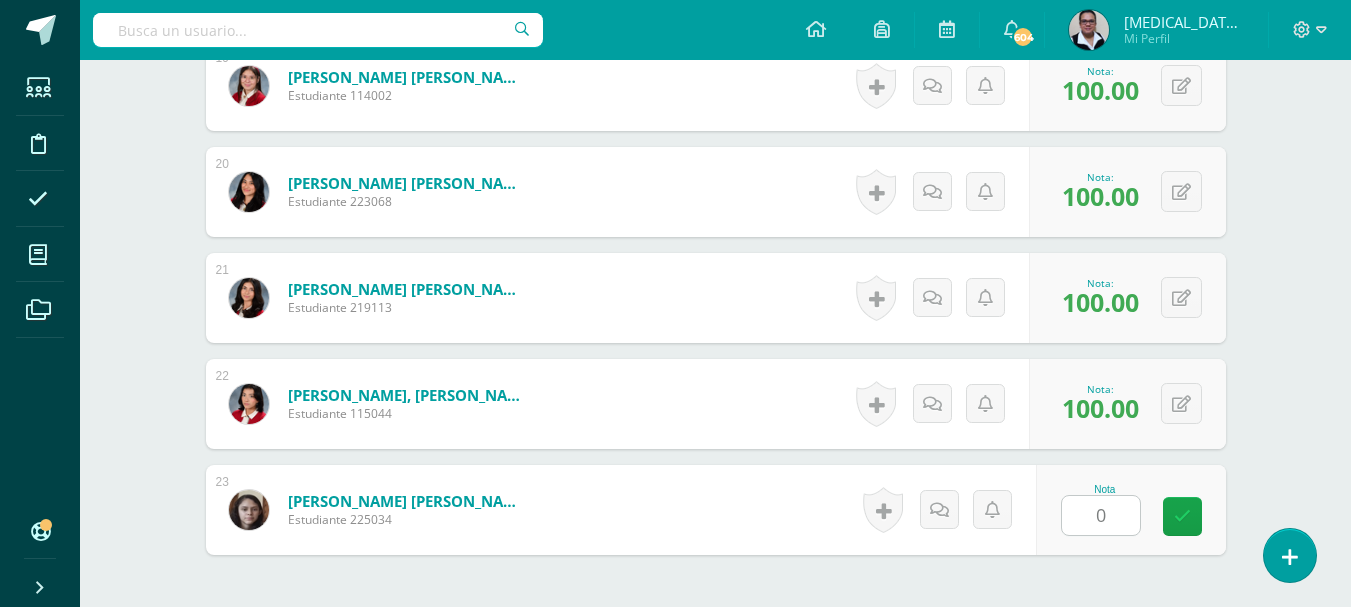 scroll, scrollTop: 2739, scrollLeft: 0, axis: vertical 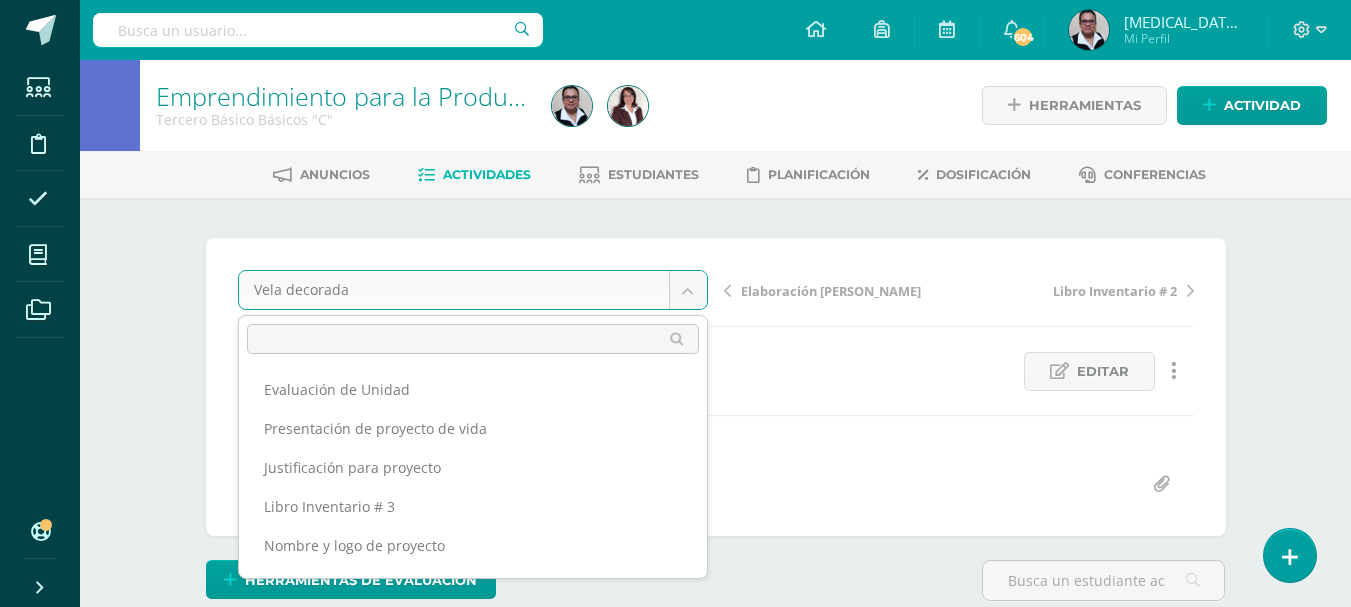 click on "Estudiantes Disciplina Asistencia Mis cursos Archivos Soporte
Centro de ayuda
Últimas actualizaciones
10+ Cerrar panel
Emprendimiento para la Productividad
Primero Básico
Básicos
"A"
Actividades Estudiantes Planificación Dosificación
Formación Cristiana
Primero Básico
Básicos
"A"
Actividades Estudiantes Planificación Dosificación
Emprendimiento para la Productividad
Primero Básico
Básicos
"B"
Actividades Estudiantes Planificación Dosificación Actividades Estudiantes Planificación Actividades" at bounding box center [675, 1673] 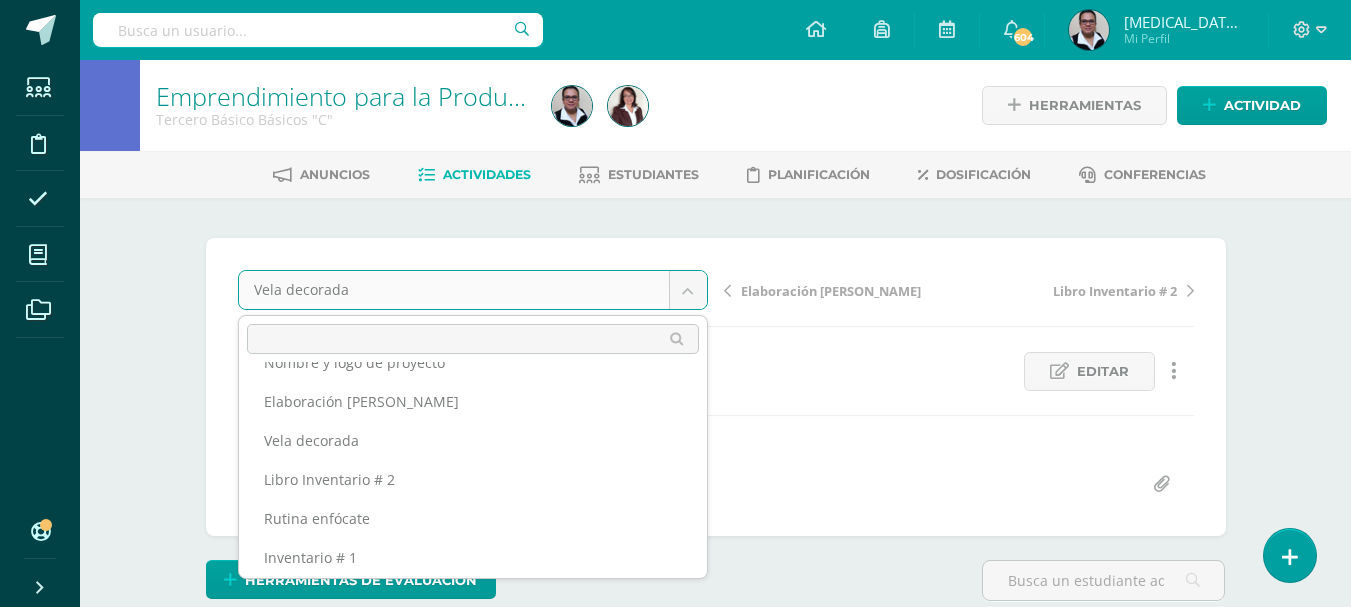 scroll, scrollTop: 190, scrollLeft: 0, axis: vertical 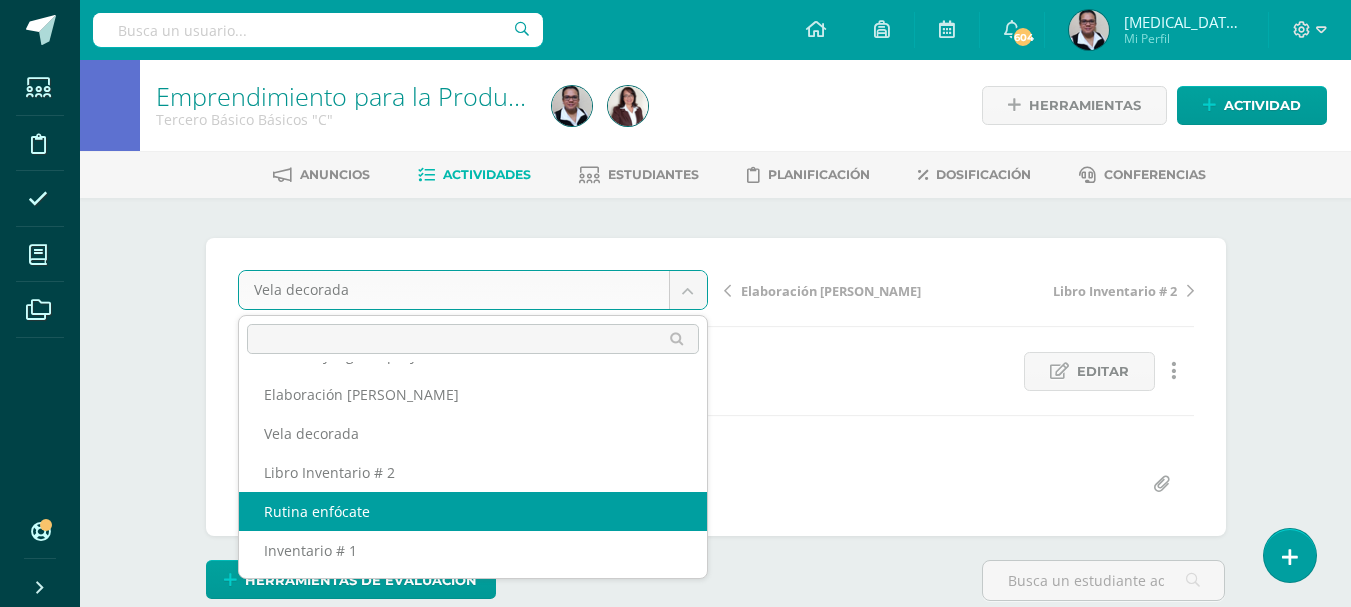 select on "/dashboard/teacher/grade-activity/195908/" 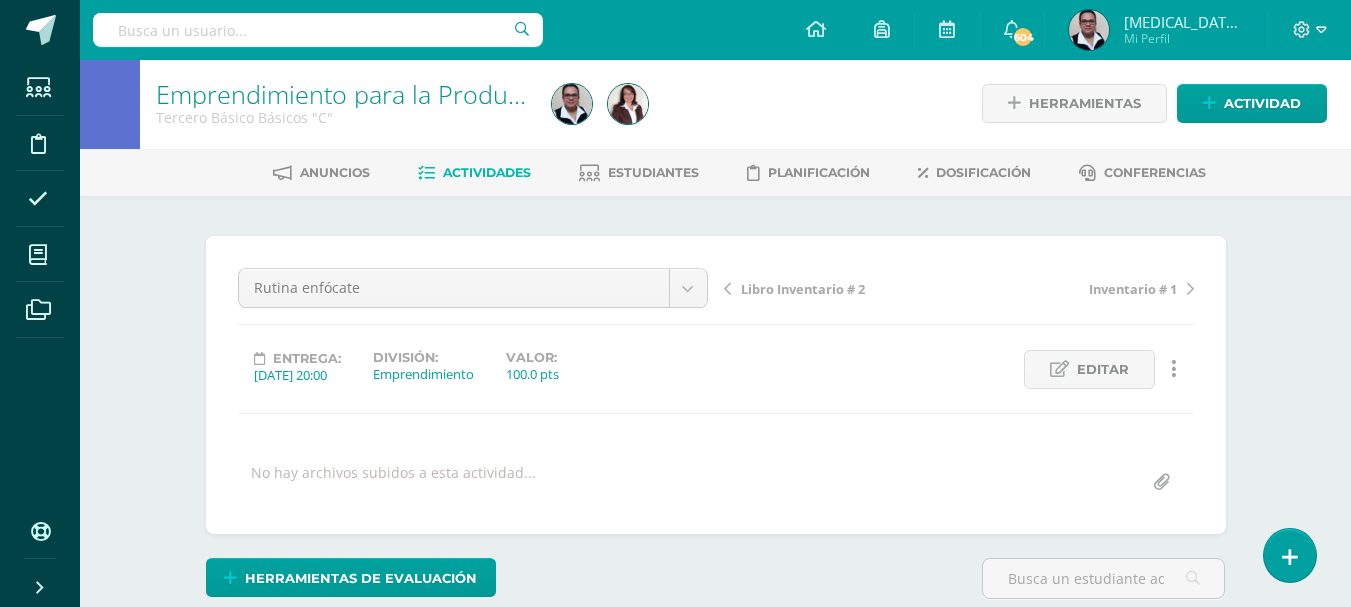 scroll, scrollTop: 0, scrollLeft: 0, axis: both 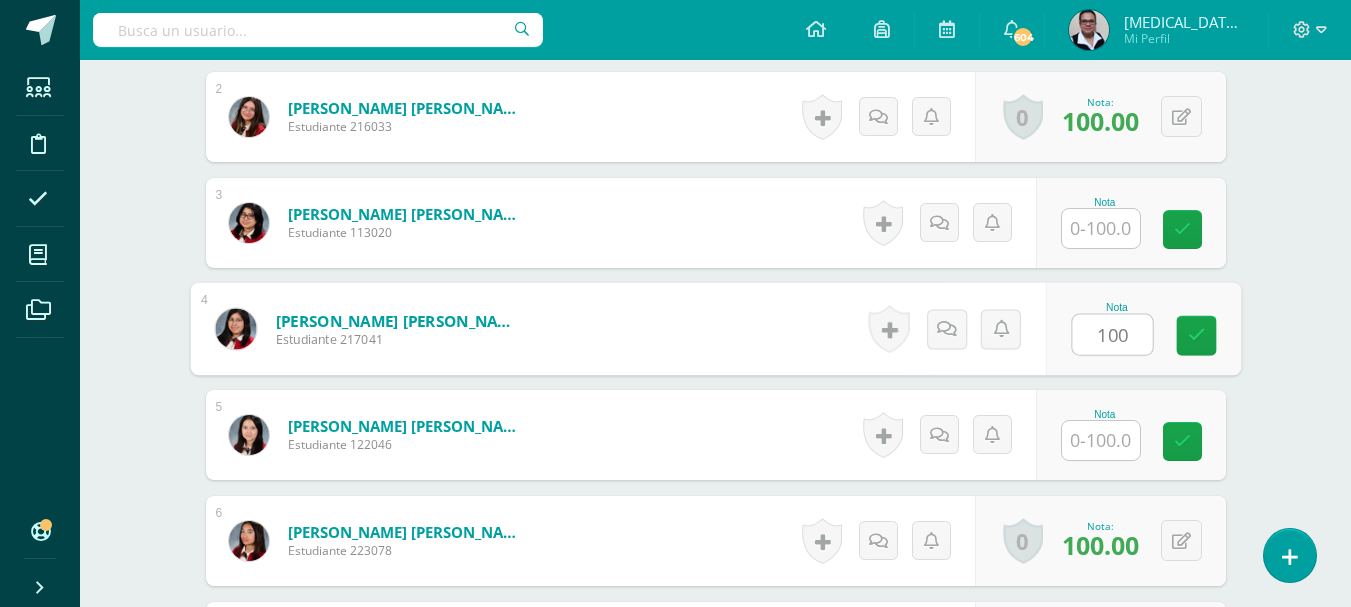 type on "100" 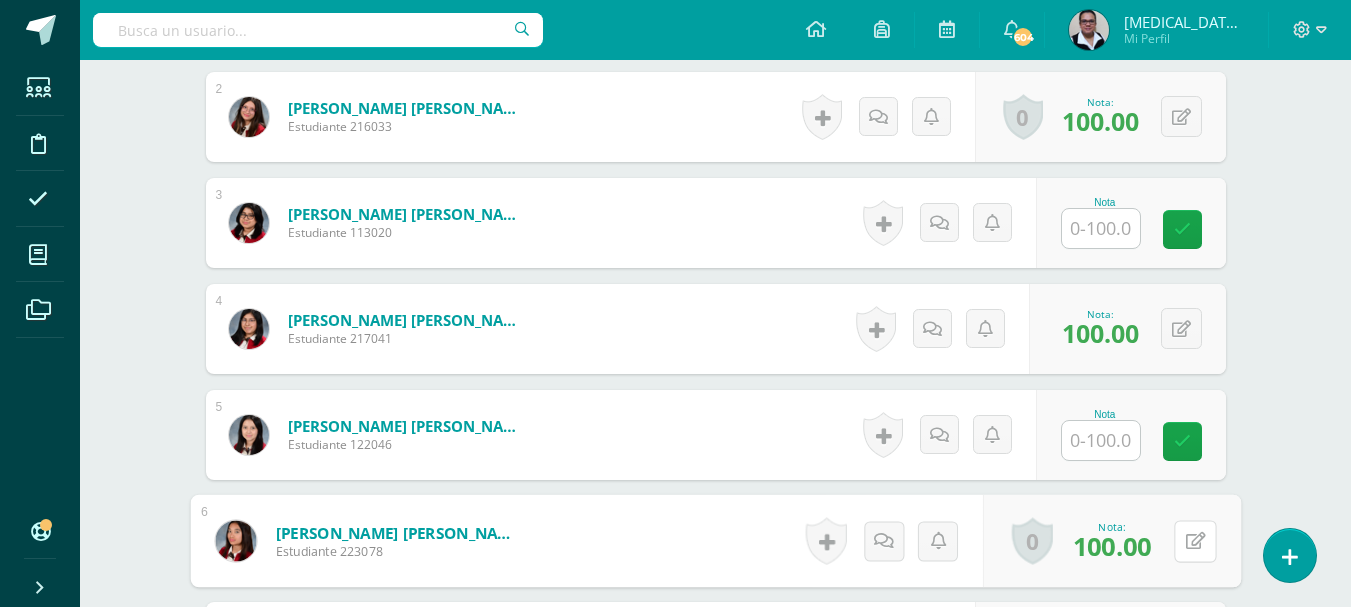 type 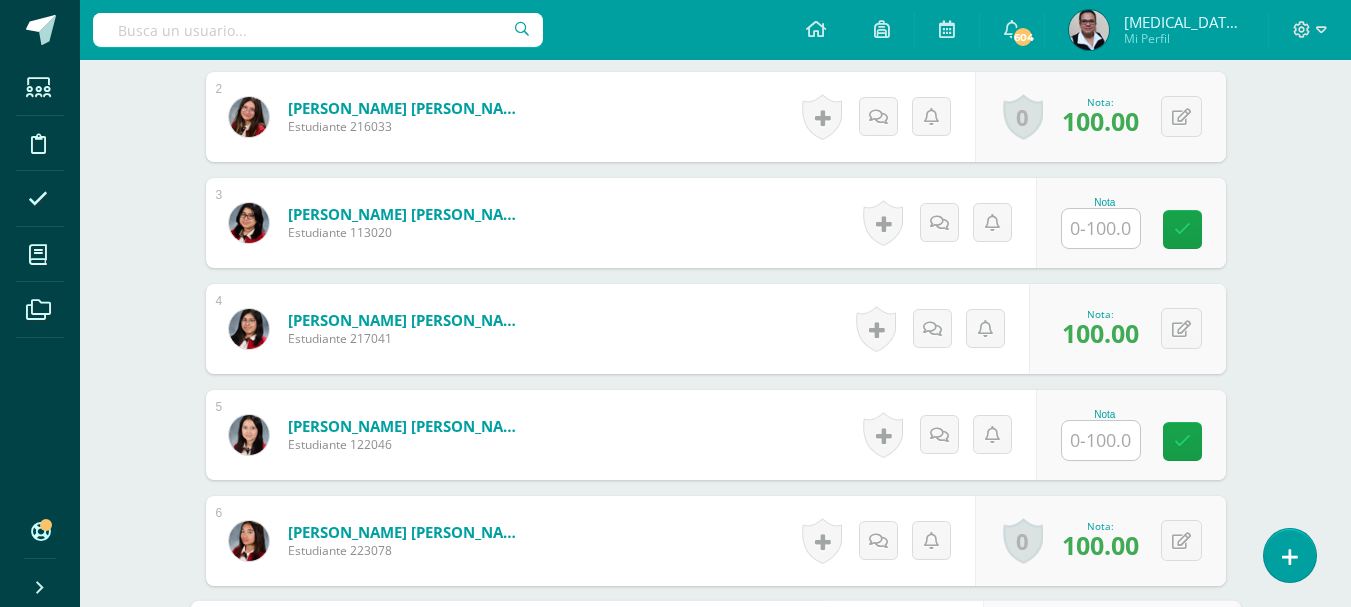 scroll, scrollTop: 1073, scrollLeft: 0, axis: vertical 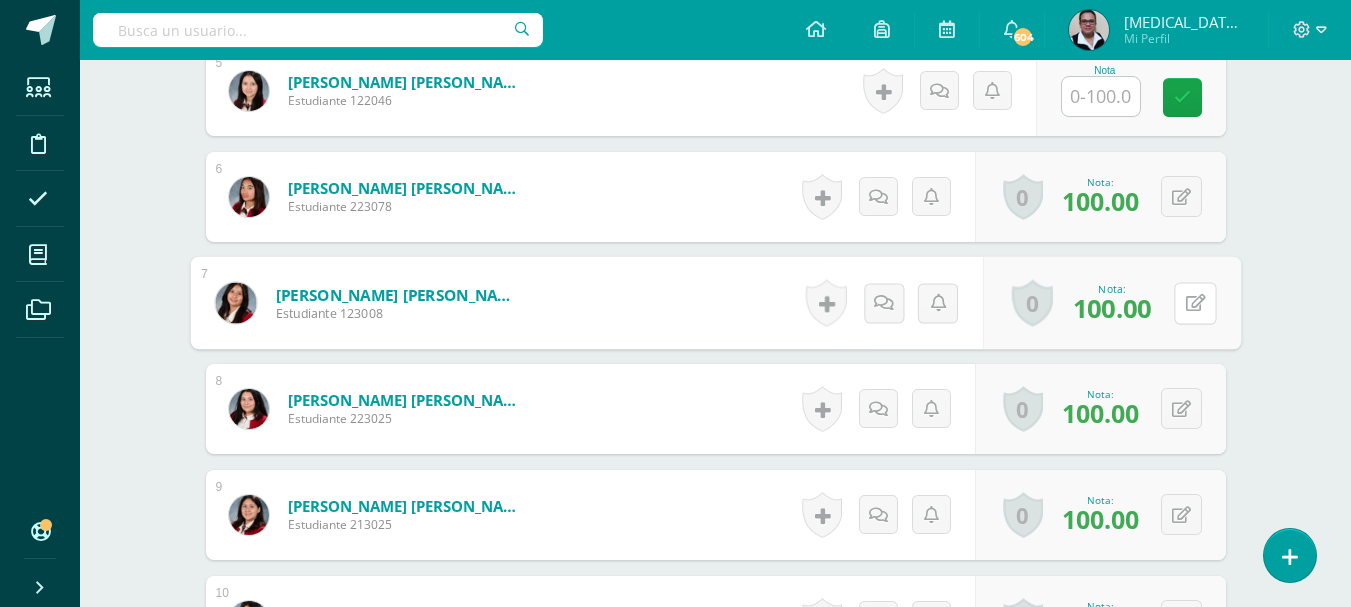 type 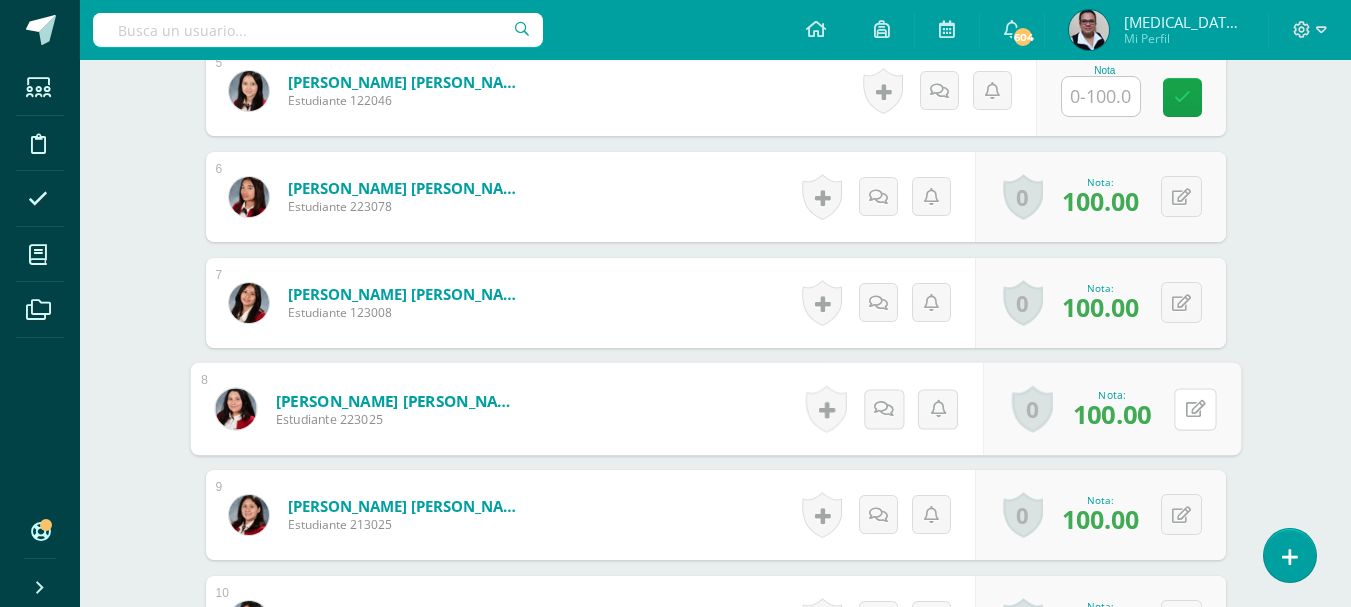 type 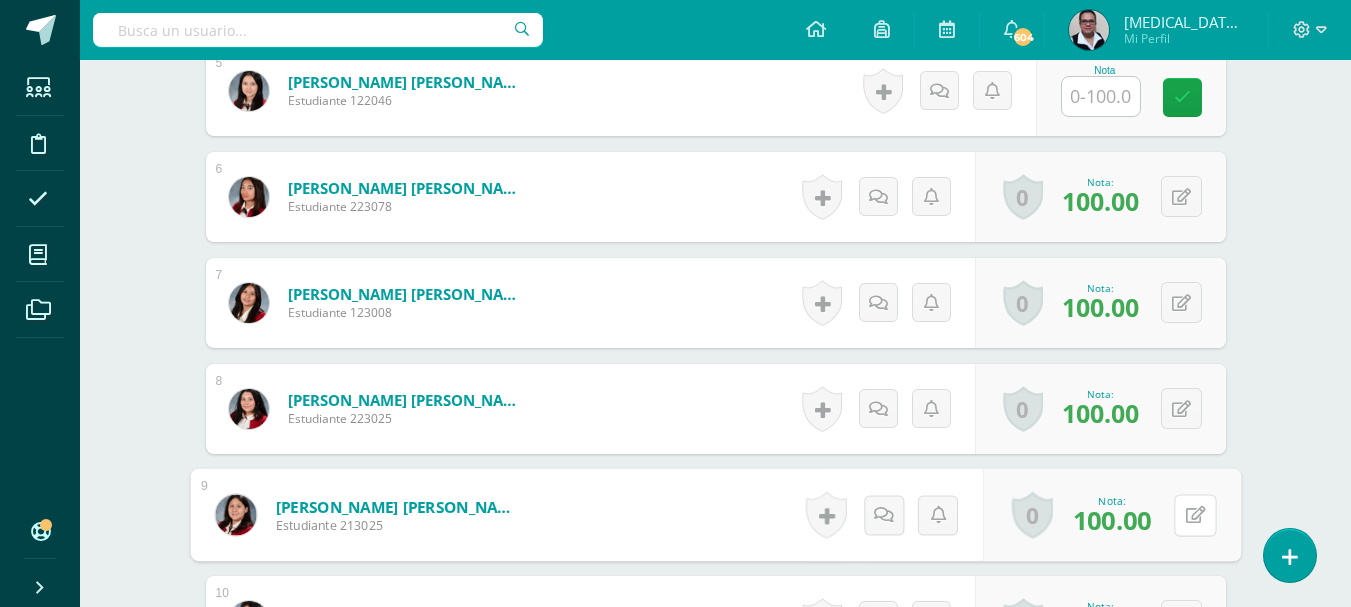 type 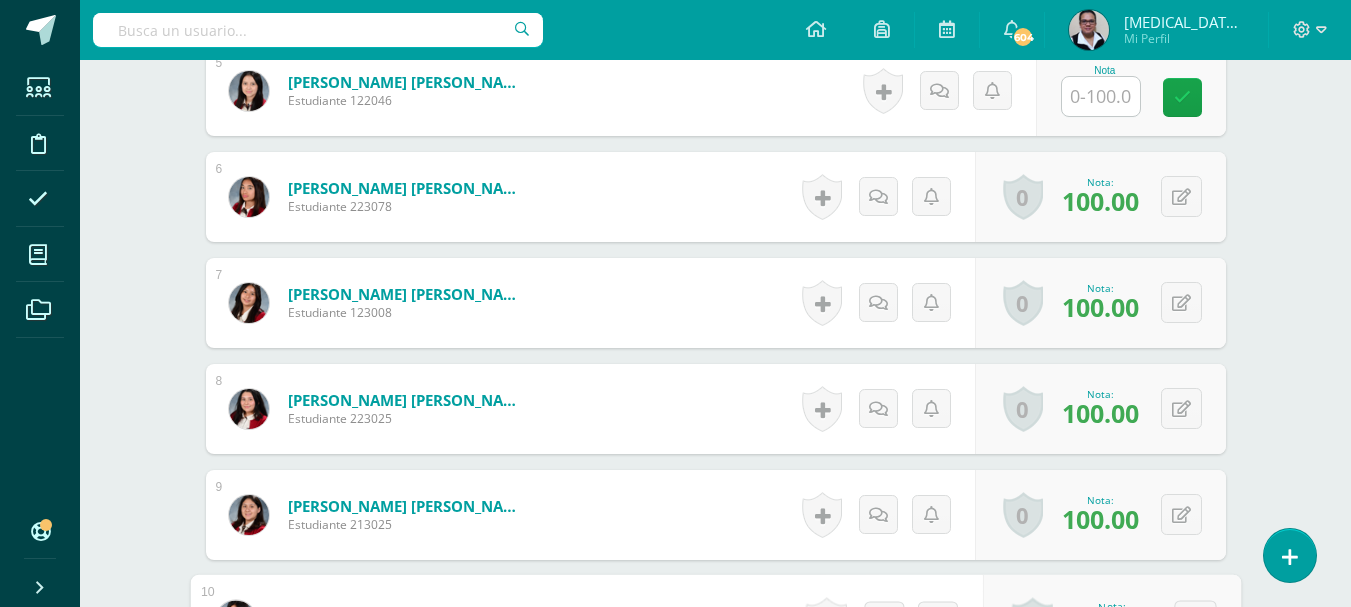 scroll, scrollTop: 1110, scrollLeft: 0, axis: vertical 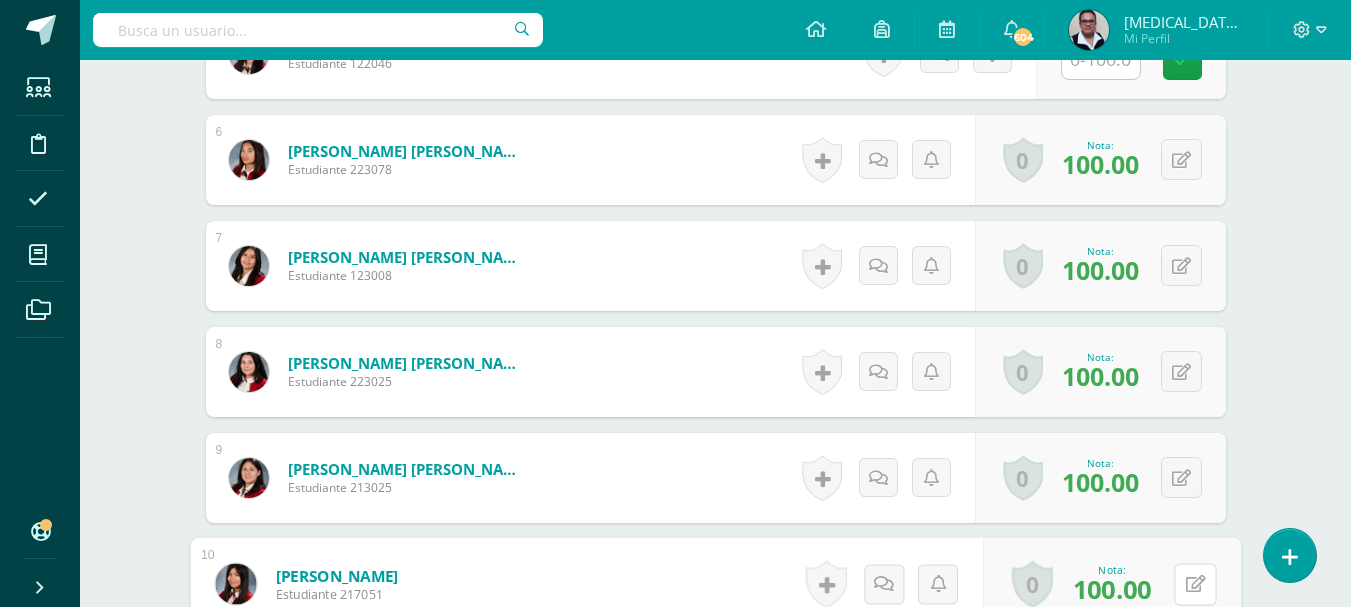 type 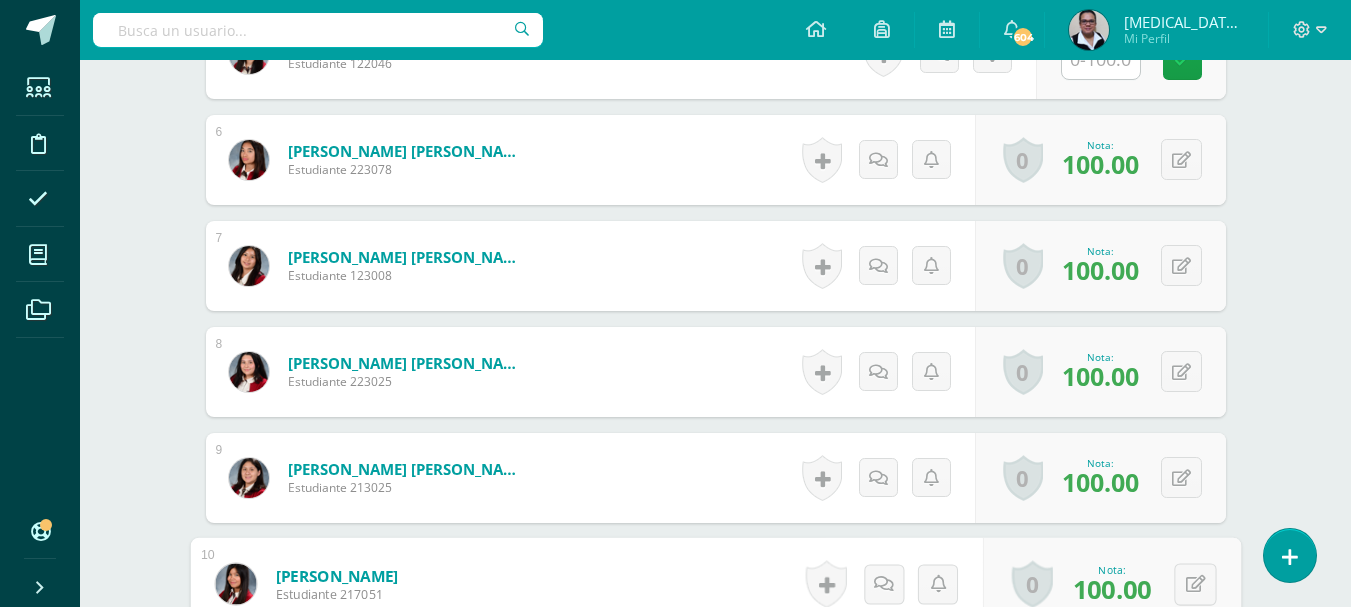 scroll, scrollTop: 1497, scrollLeft: 0, axis: vertical 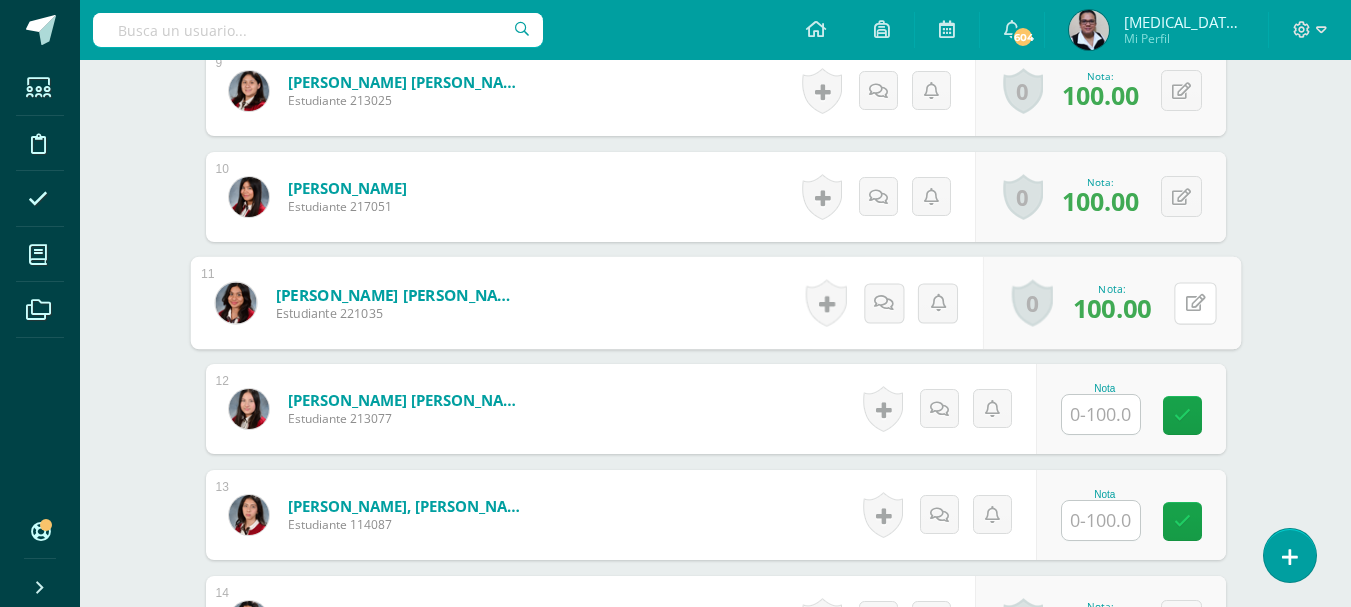 type 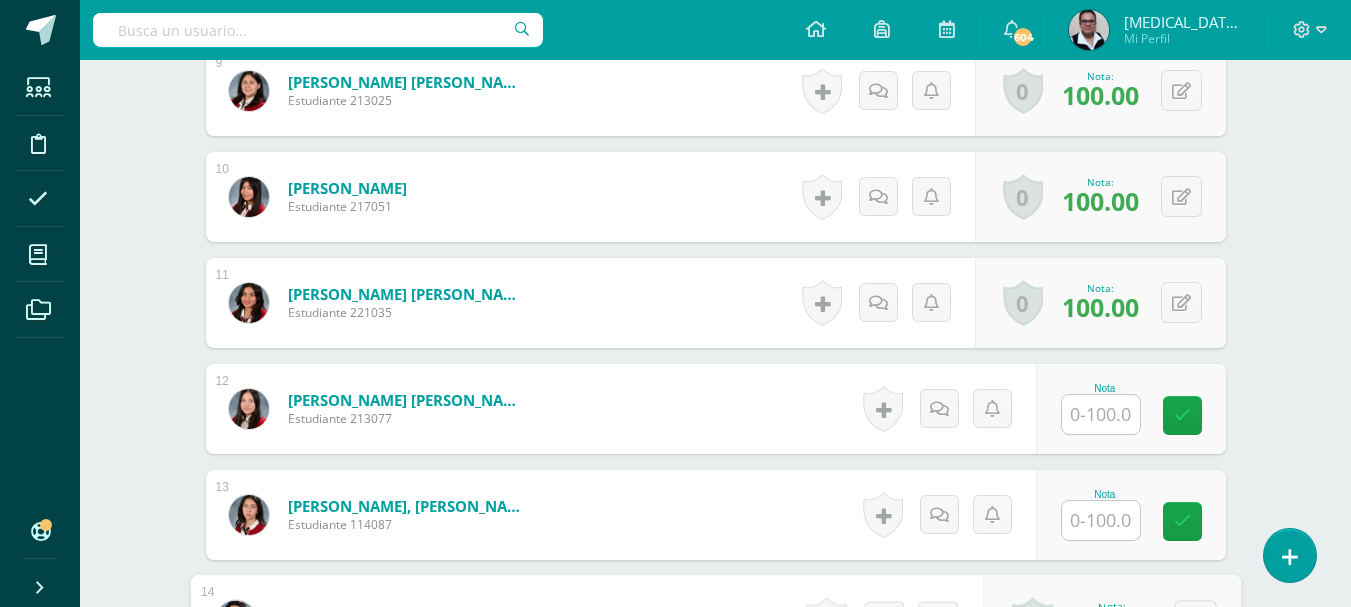 scroll, scrollTop: 1534, scrollLeft: 0, axis: vertical 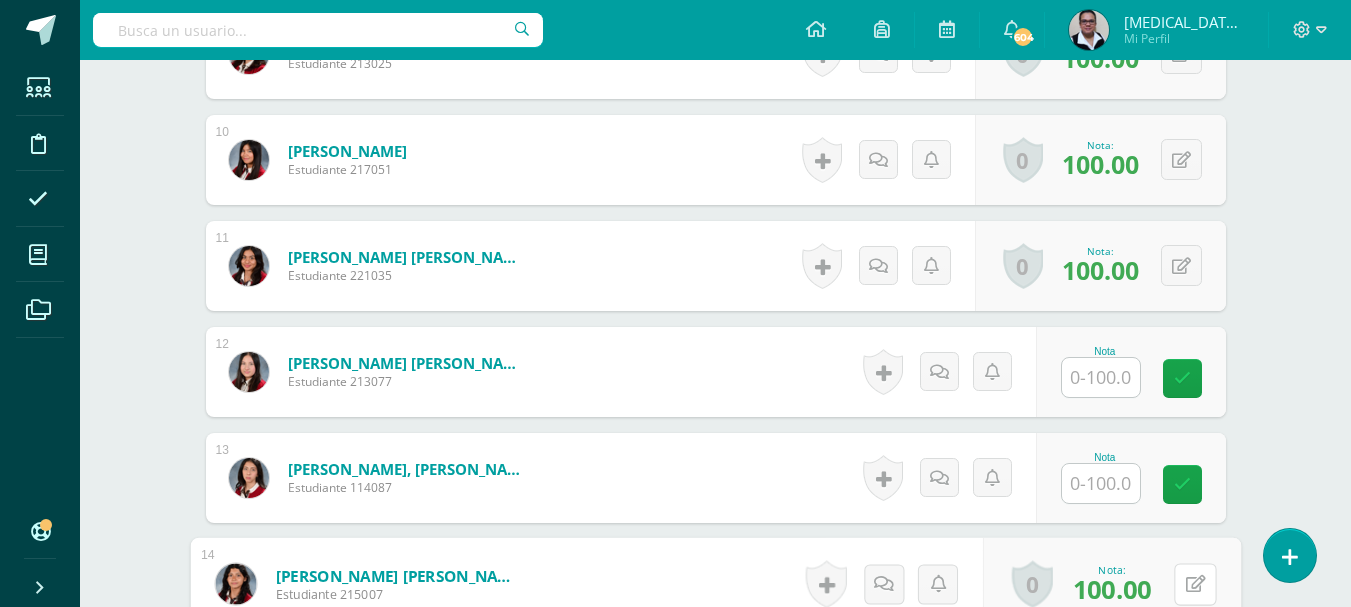 type 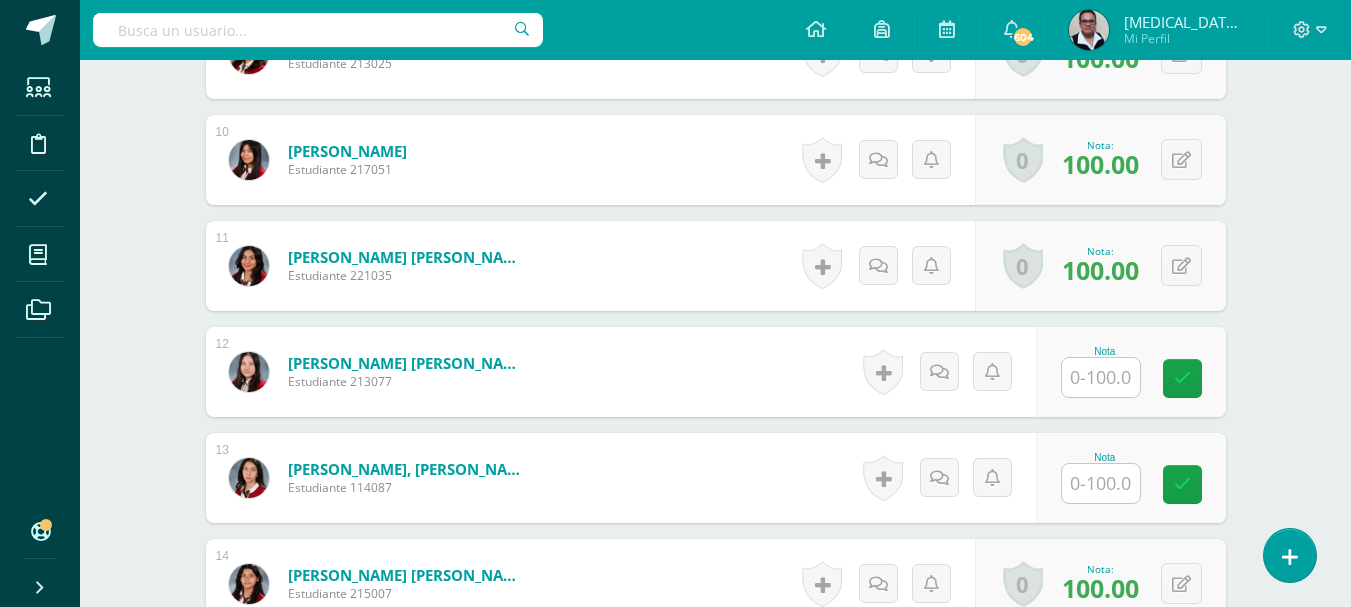 scroll, scrollTop: 1921, scrollLeft: 0, axis: vertical 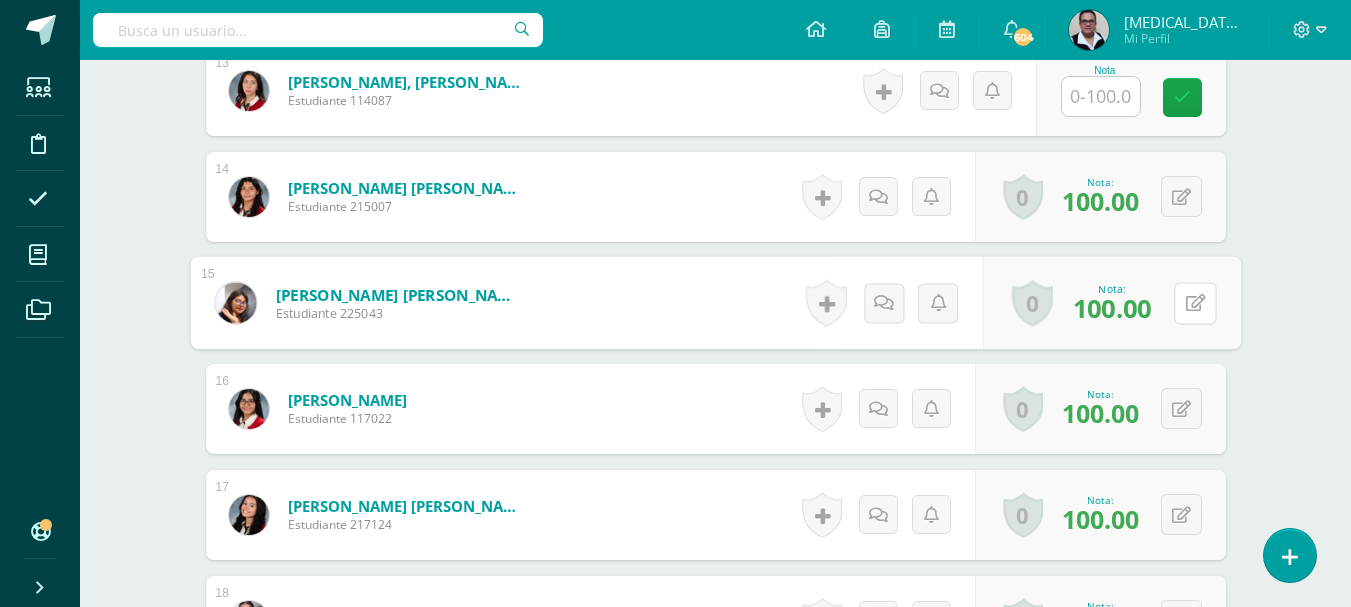 type 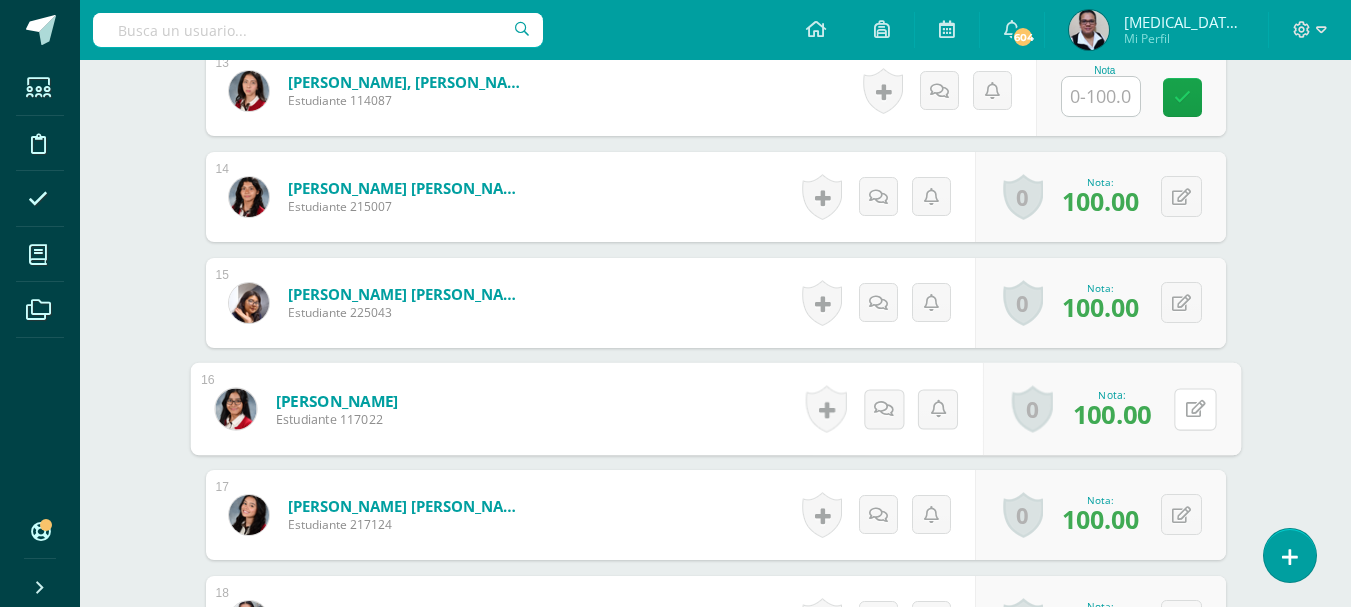 type 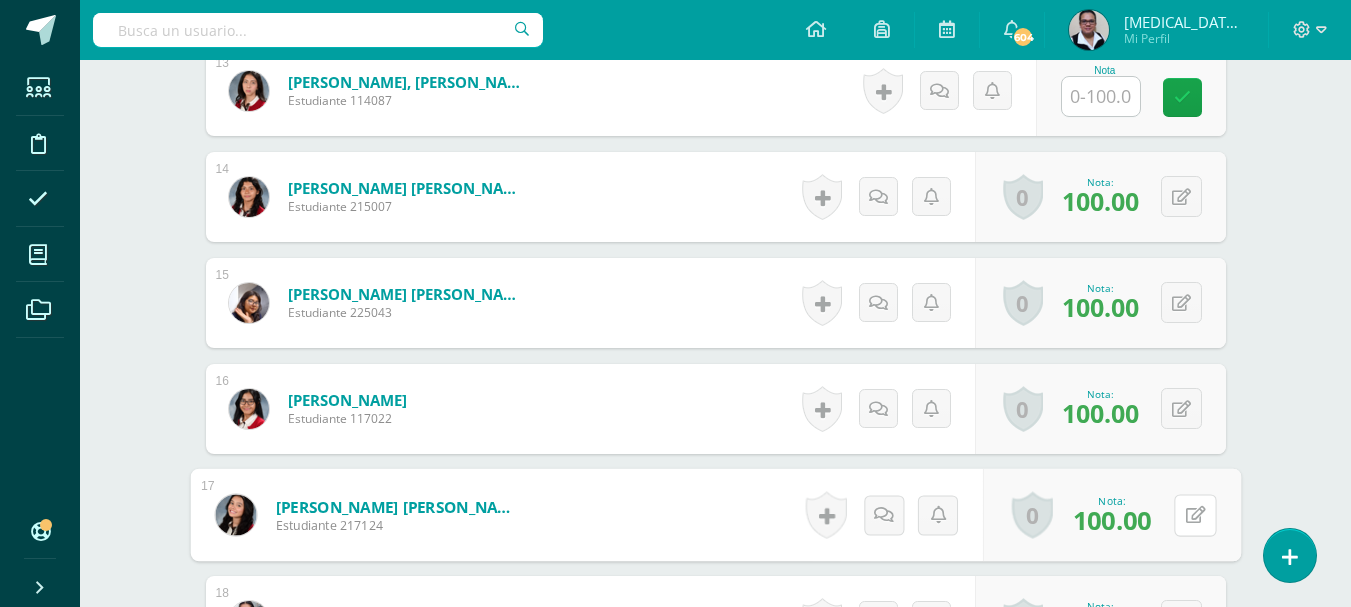 type 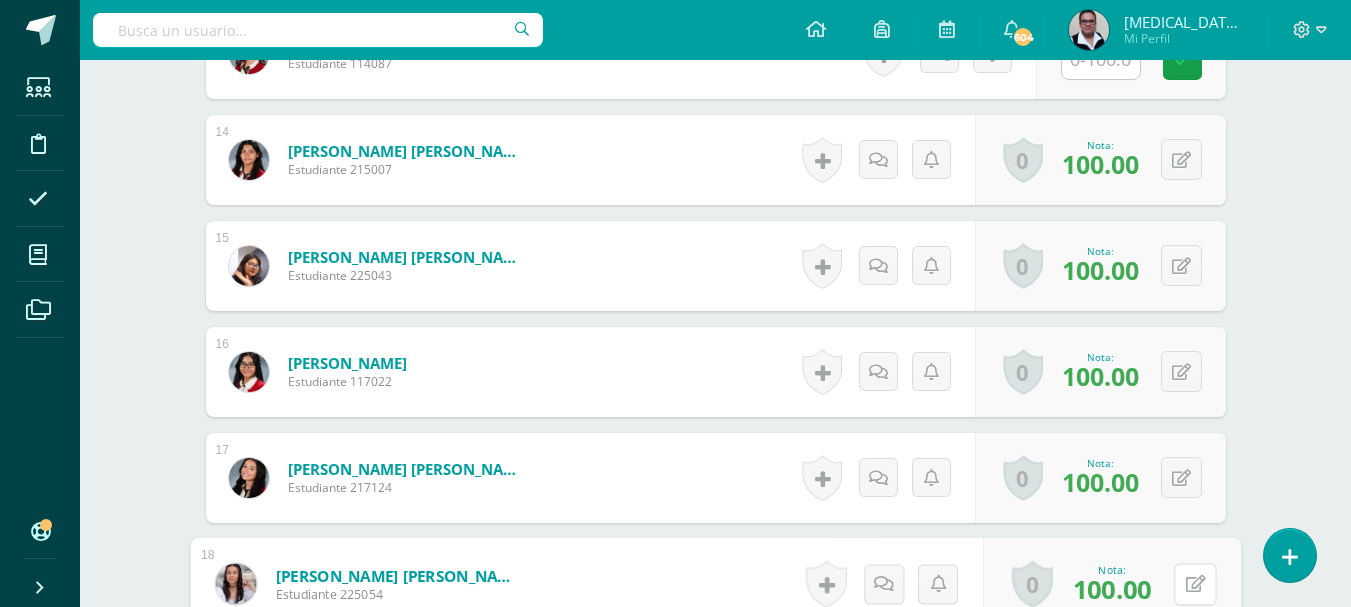 type 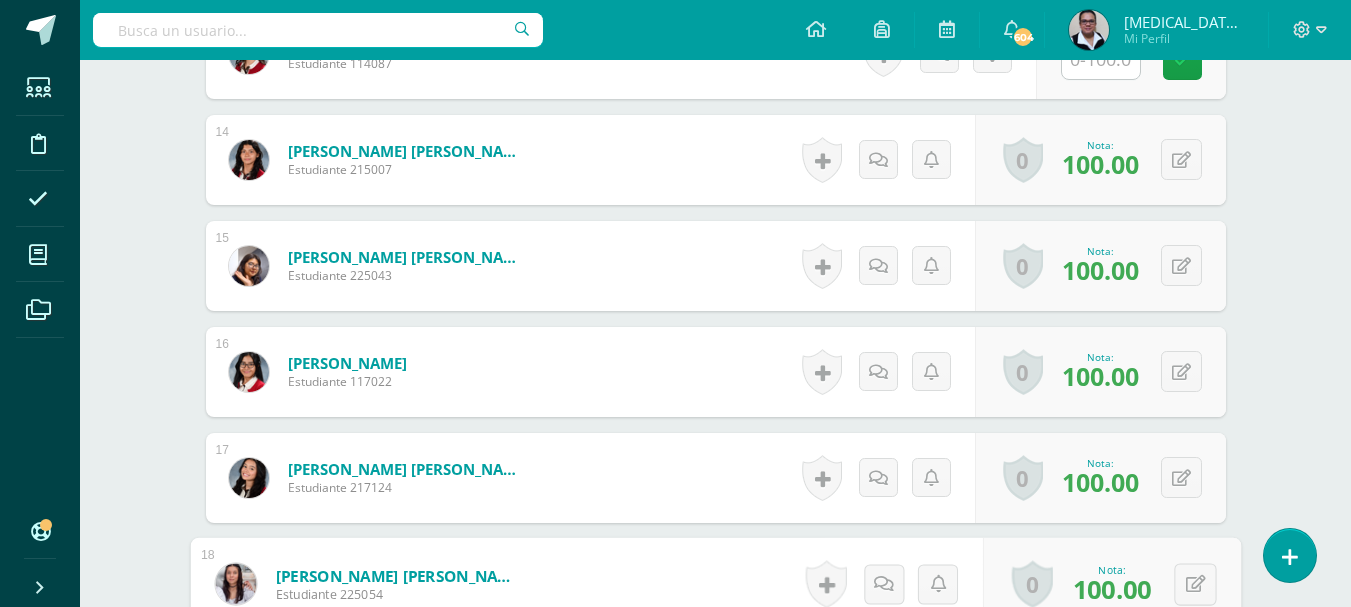 scroll, scrollTop: 2345, scrollLeft: 0, axis: vertical 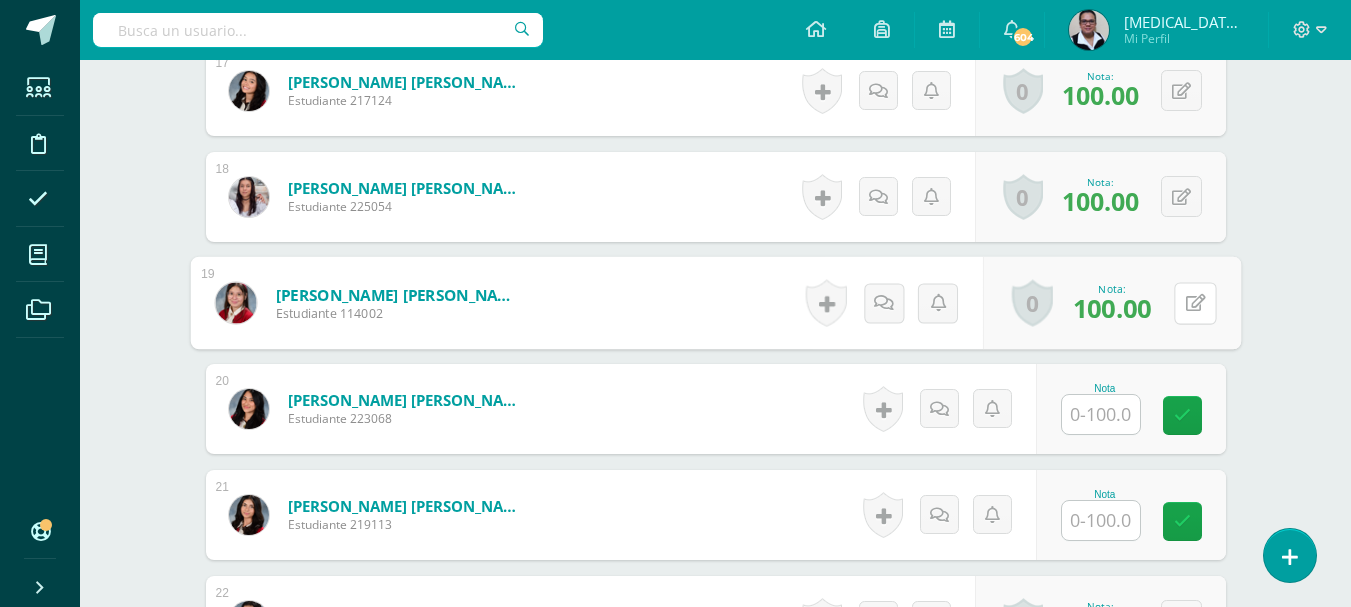 type 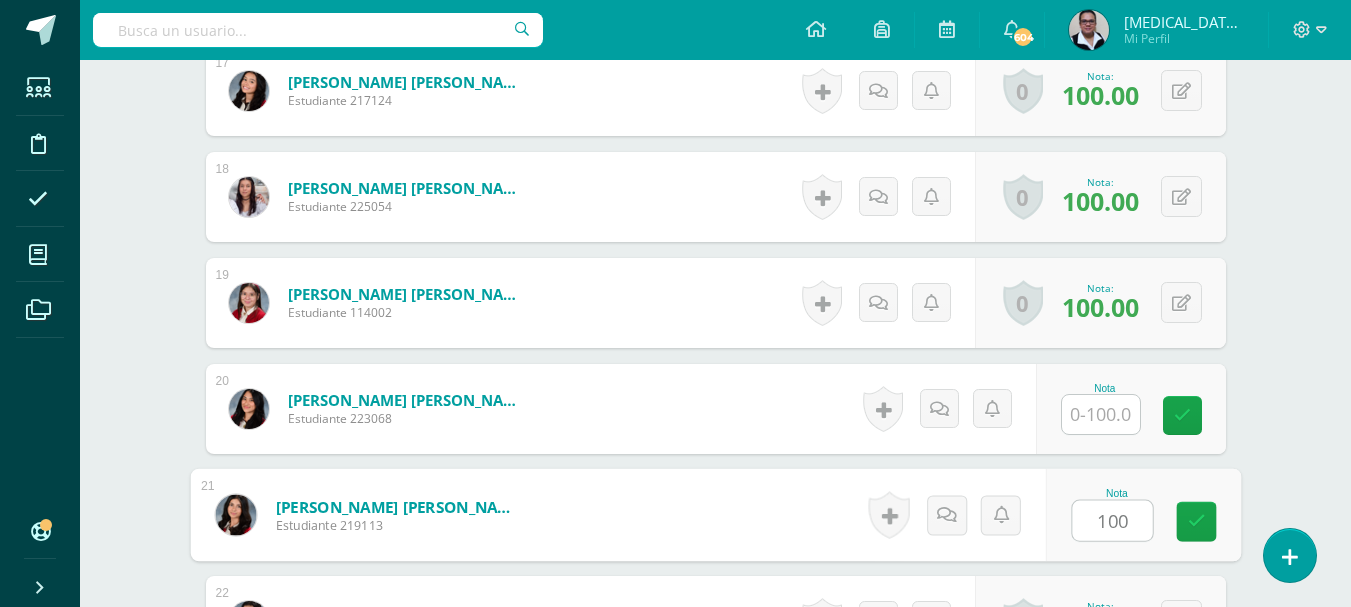 type on "100" 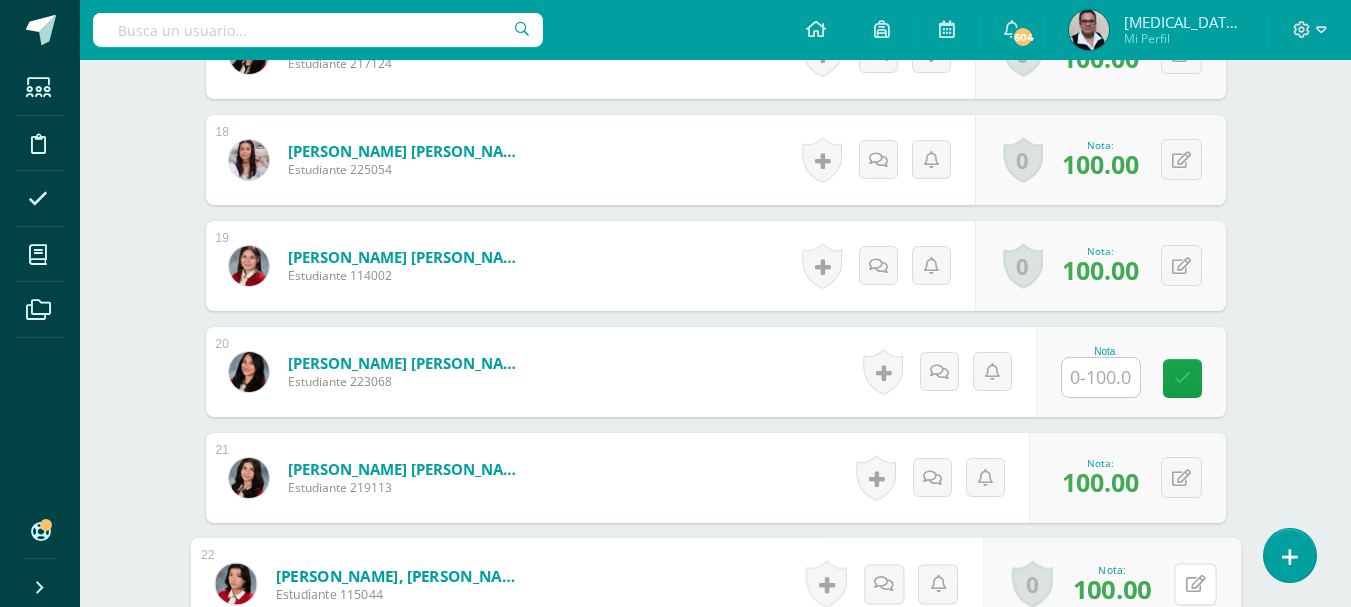 type 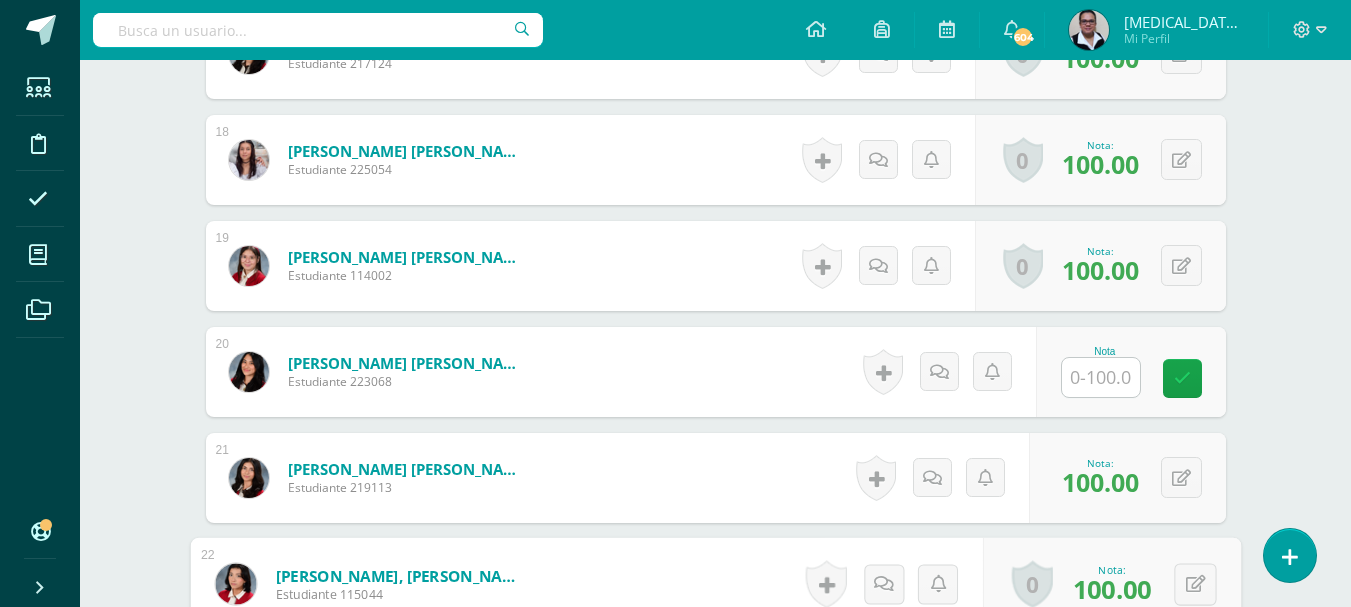 scroll, scrollTop: 2739, scrollLeft: 0, axis: vertical 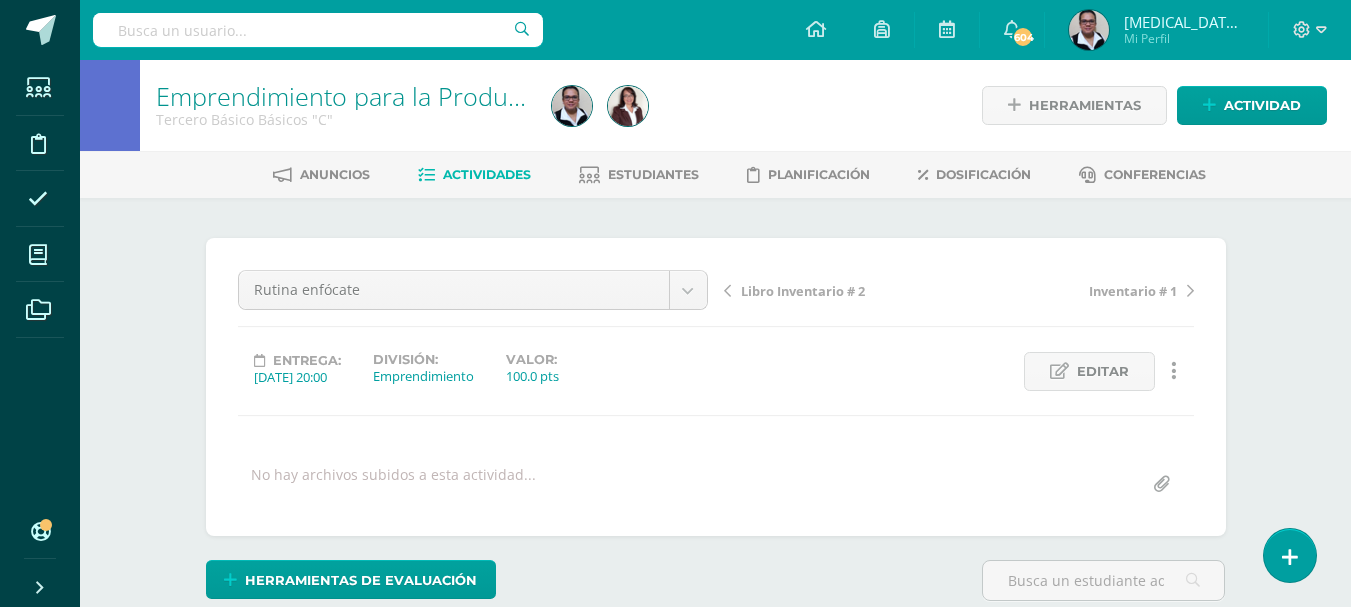 click on "Actividades" at bounding box center (487, 174) 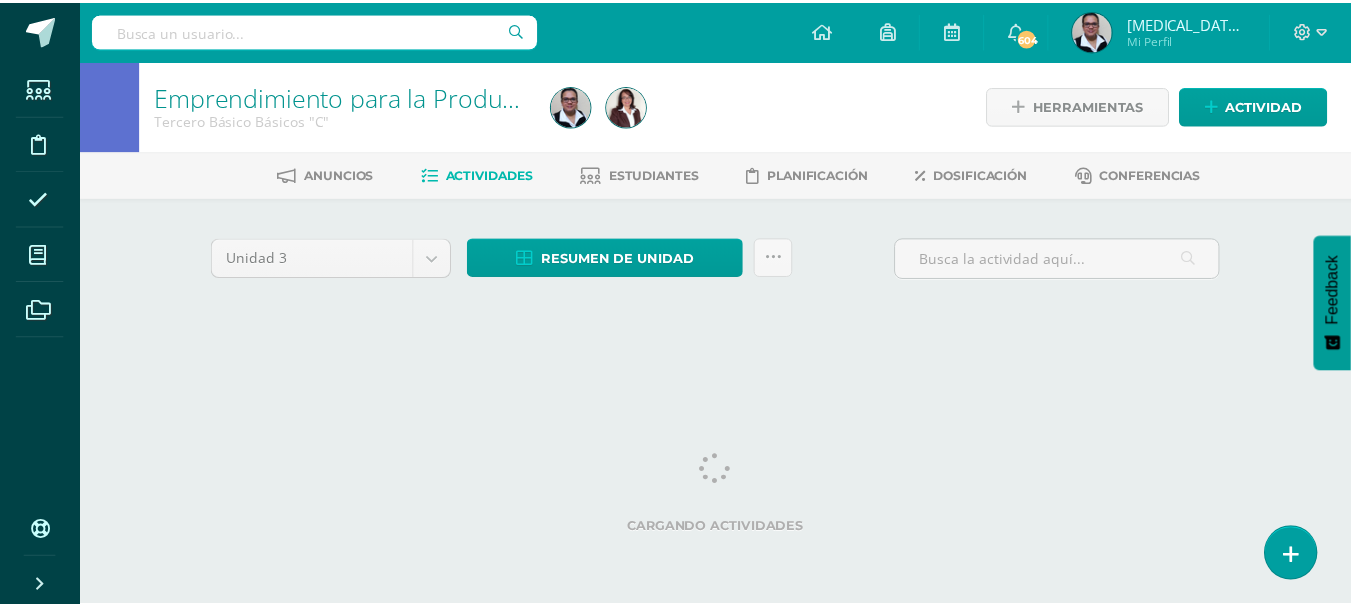 scroll, scrollTop: 0, scrollLeft: 0, axis: both 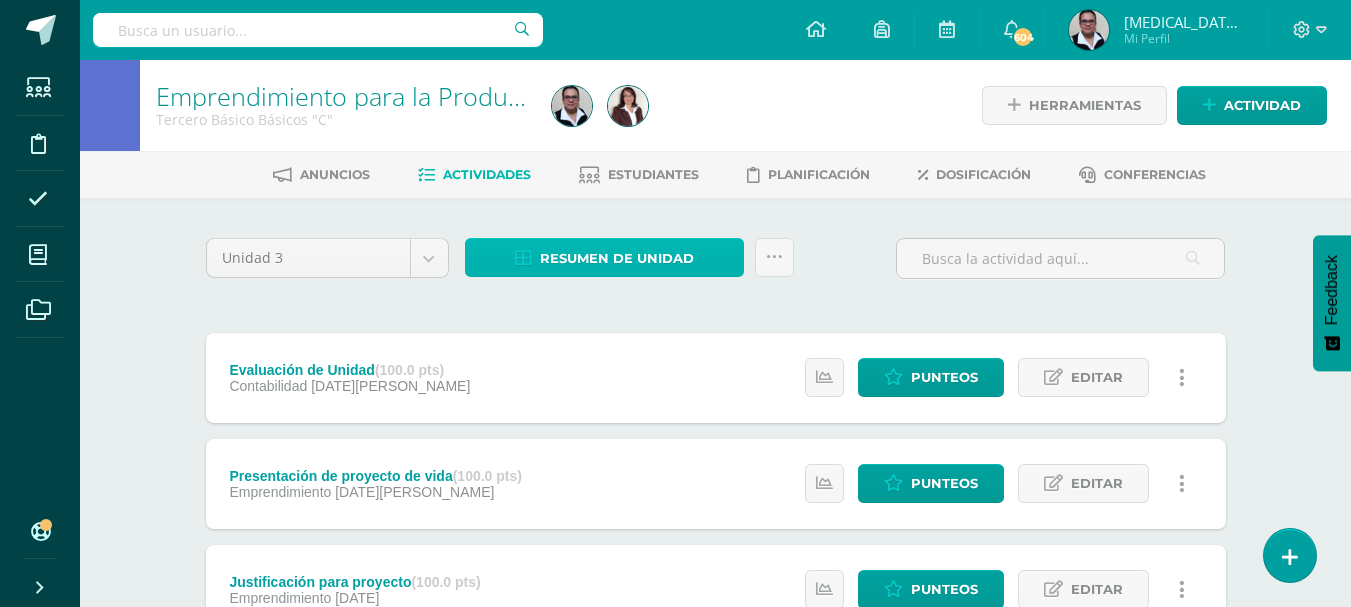 click on "Resumen de unidad" at bounding box center [617, 258] 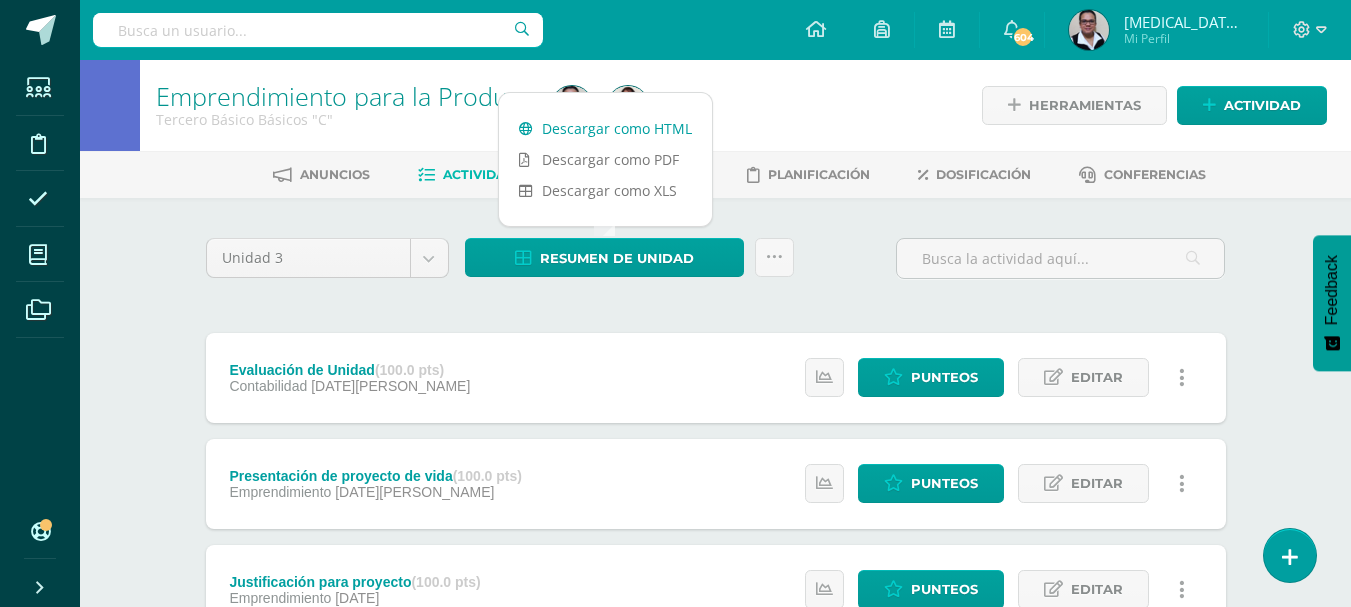 click on "Descargar como HTML" at bounding box center (605, 128) 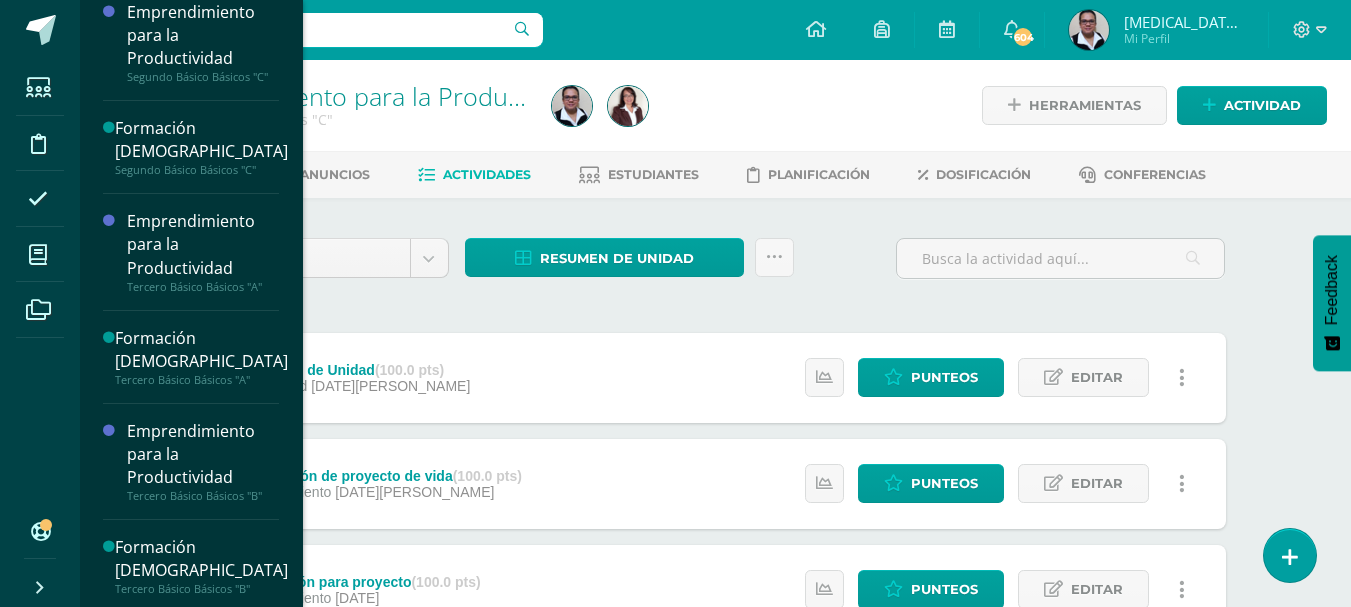 scroll, scrollTop: 1068, scrollLeft: 0, axis: vertical 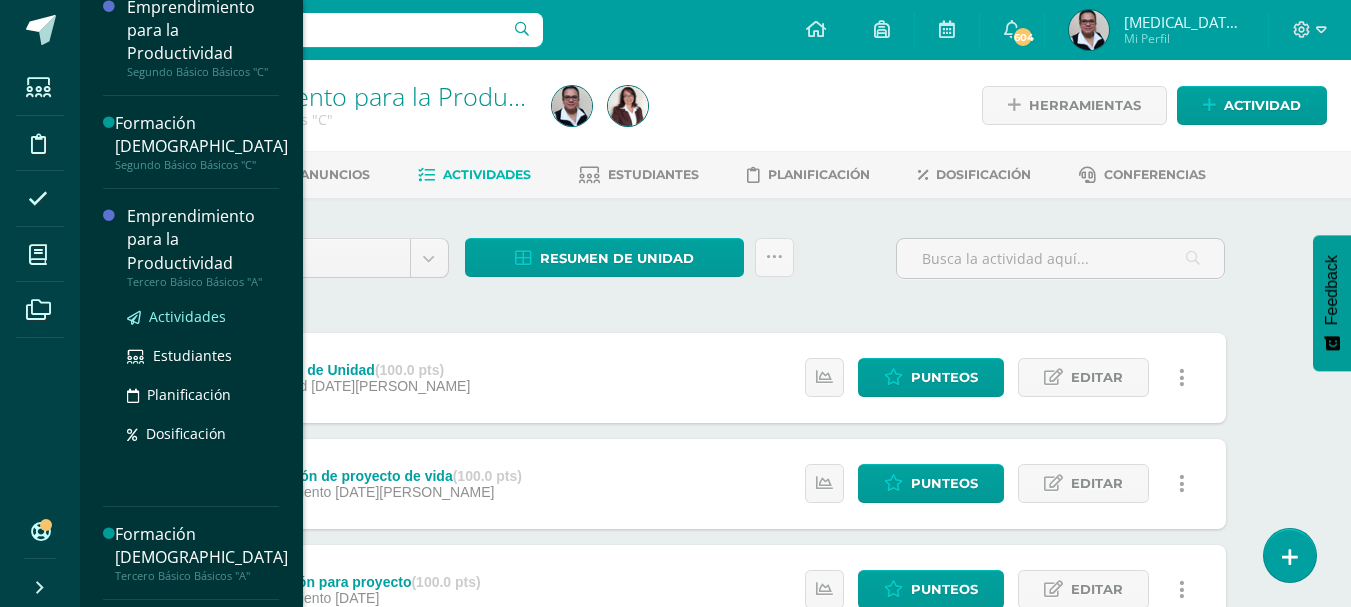 click on "Actividades" at bounding box center [187, 316] 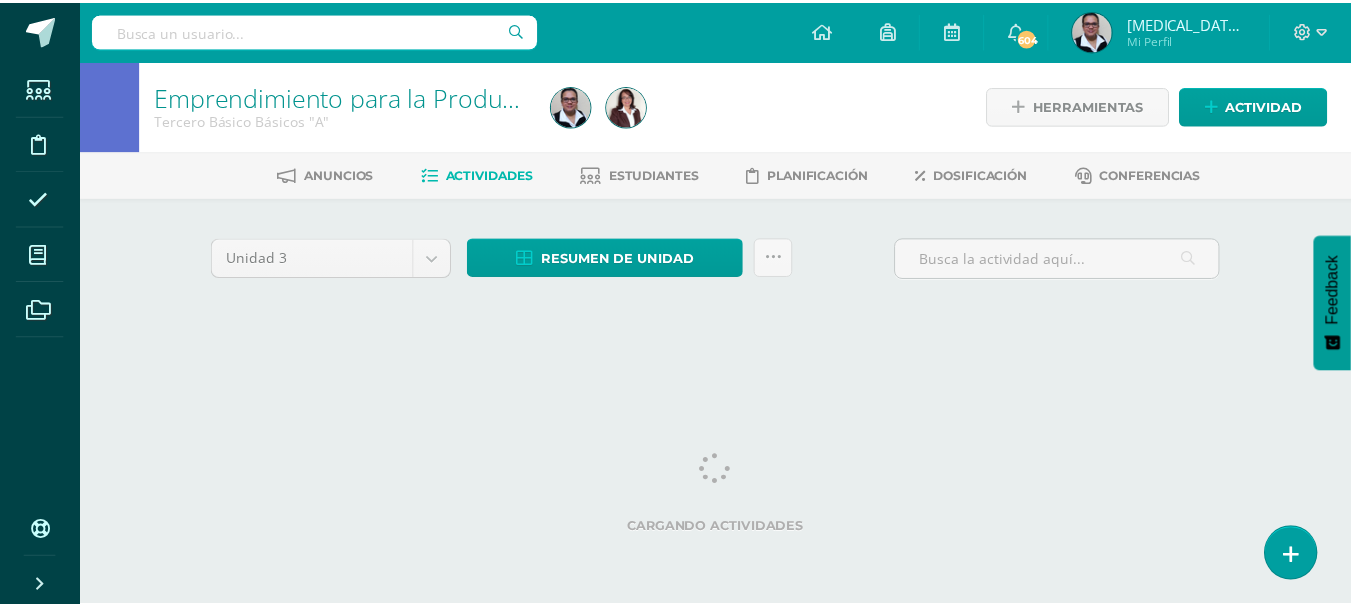 scroll, scrollTop: 0, scrollLeft: 0, axis: both 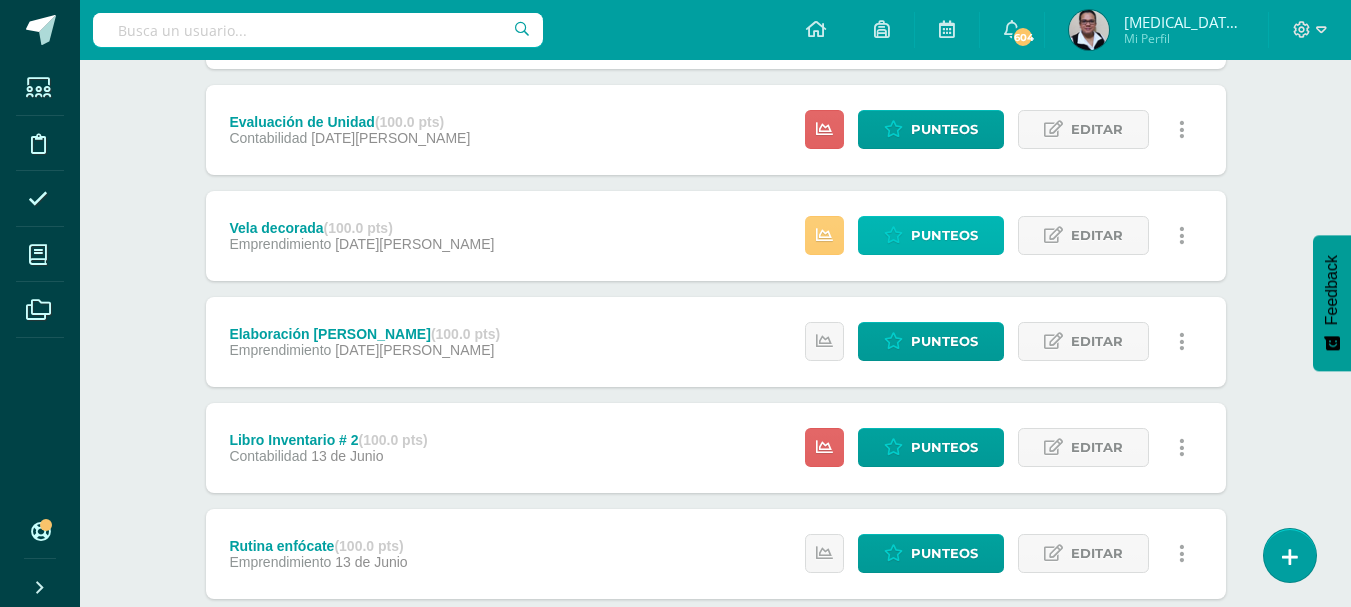 click on "Punteos" at bounding box center (944, 235) 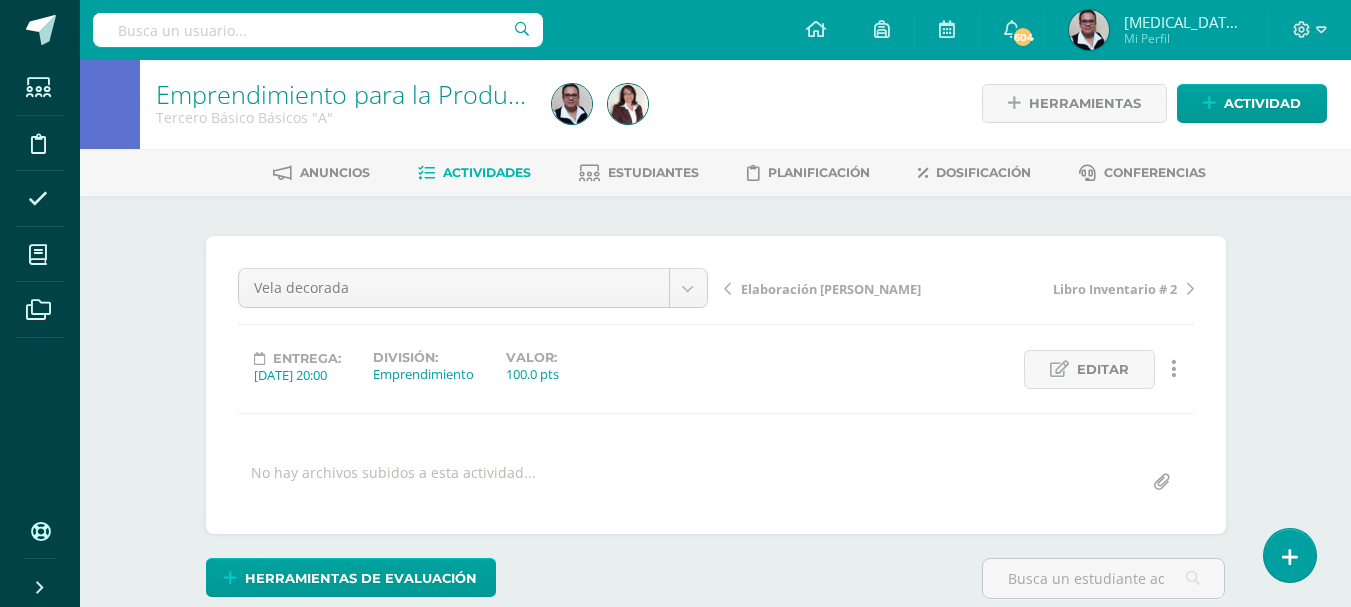 scroll, scrollTop: 0, scrollLeft: 0, axis: both 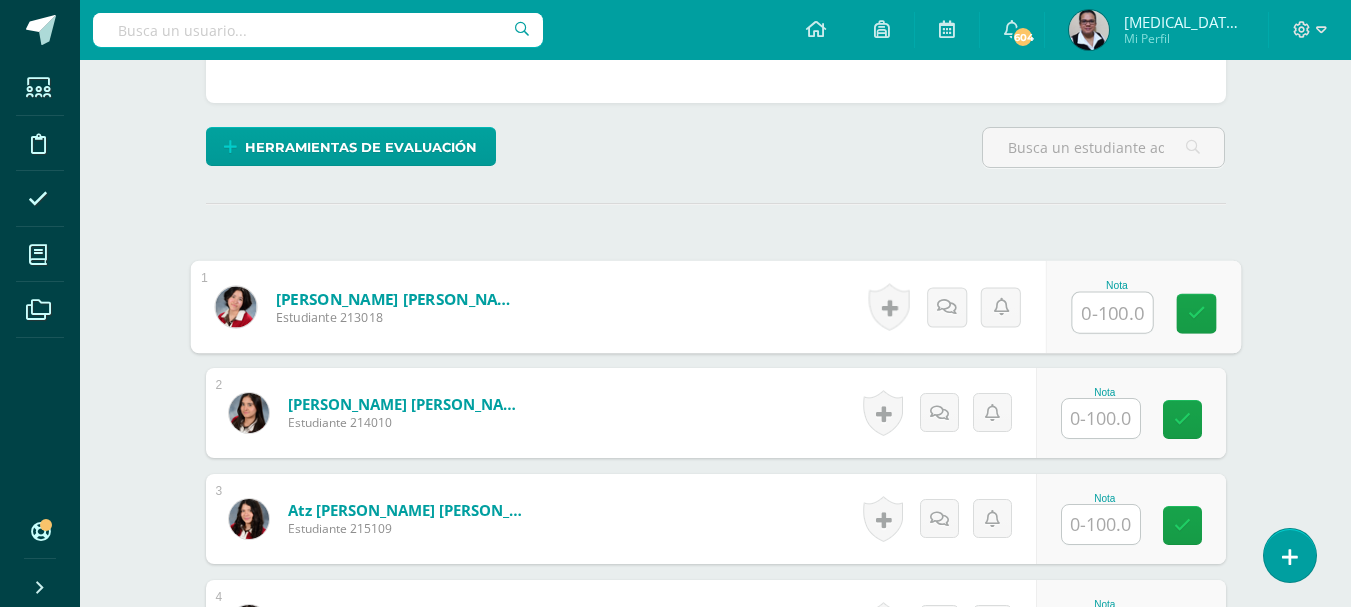 click at bounding box center [1112, 313] 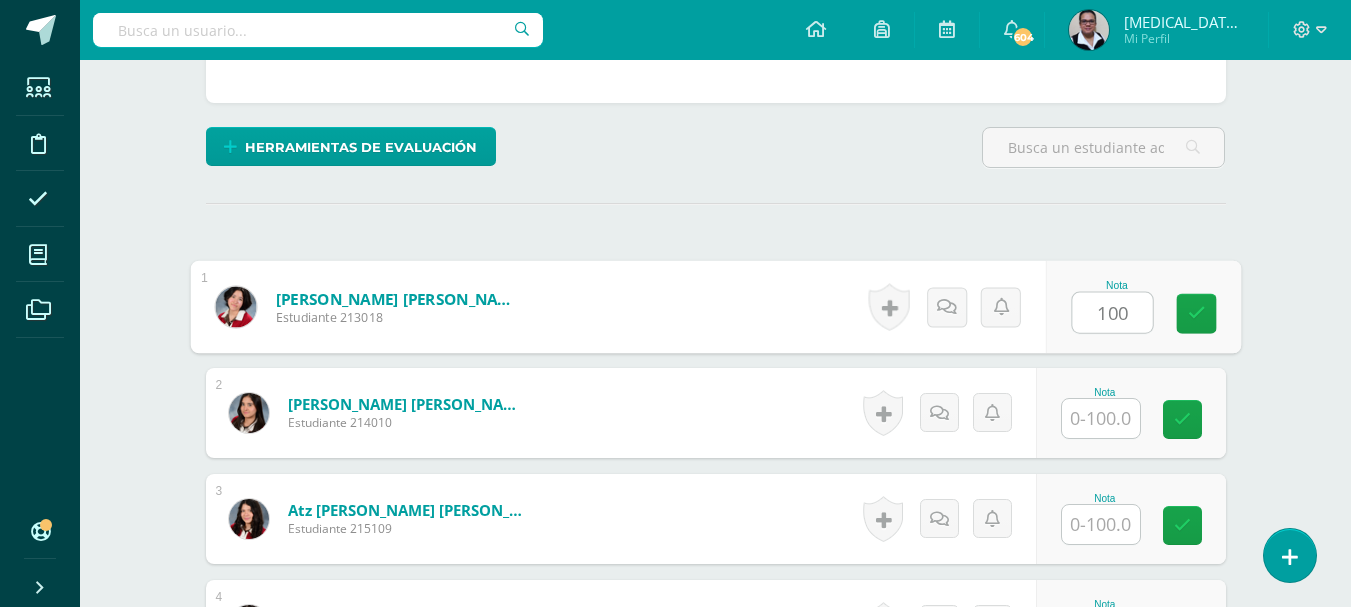 type on "100" 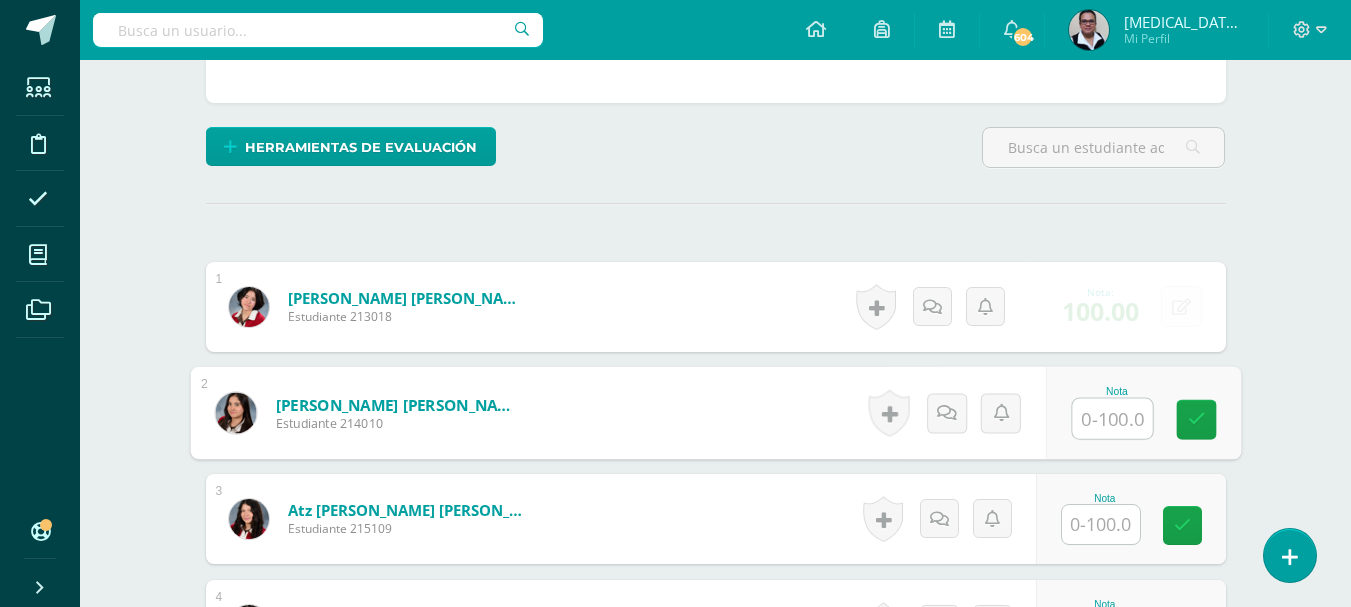 scroll, scrollTop: 434, scrollLeft: 0, axis: vertical 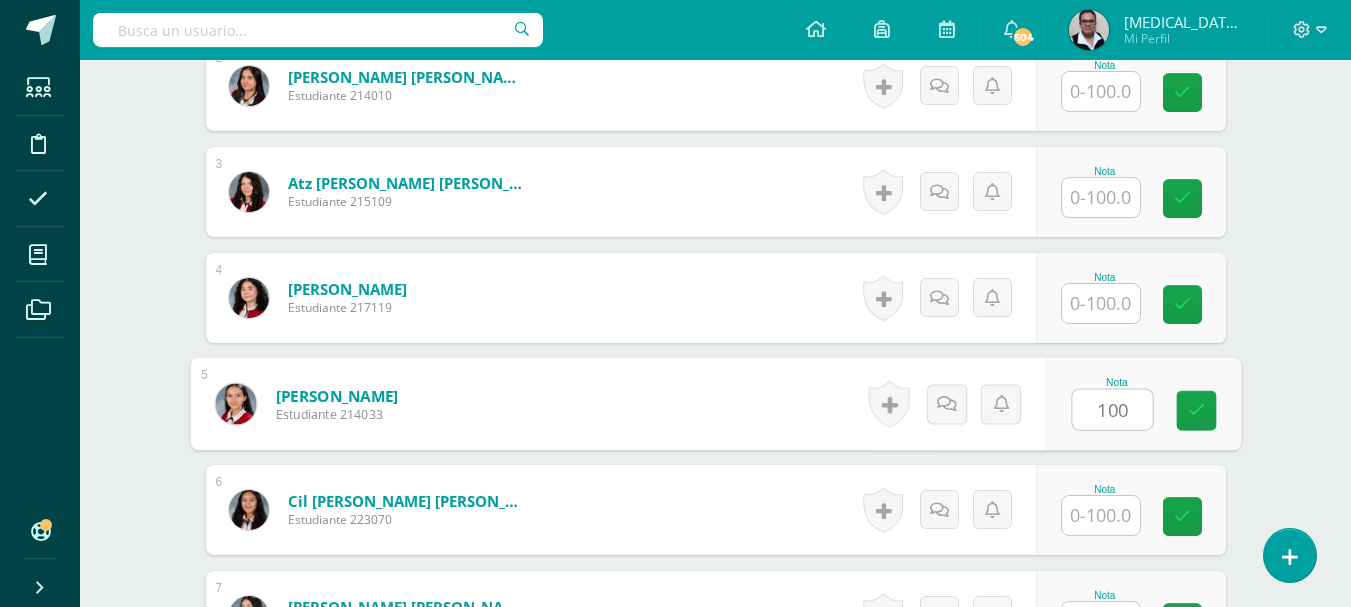 type on "100" 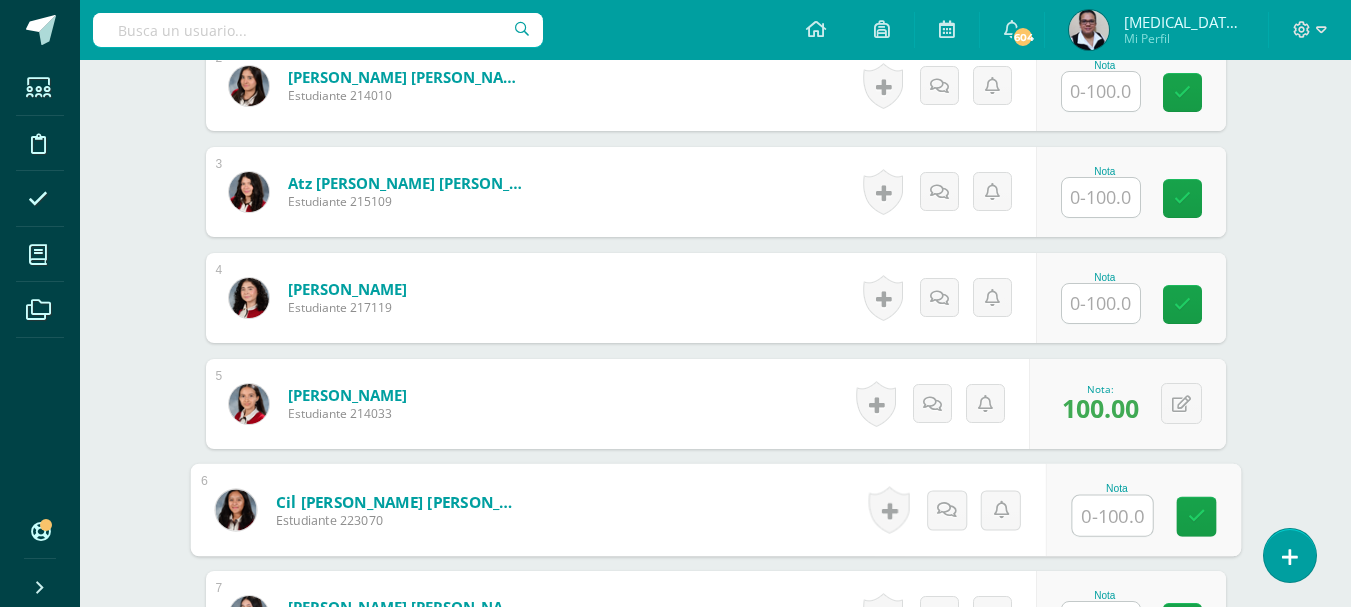 scroll, scrollTop: 794, scrollLeft: 0, axis: vertical 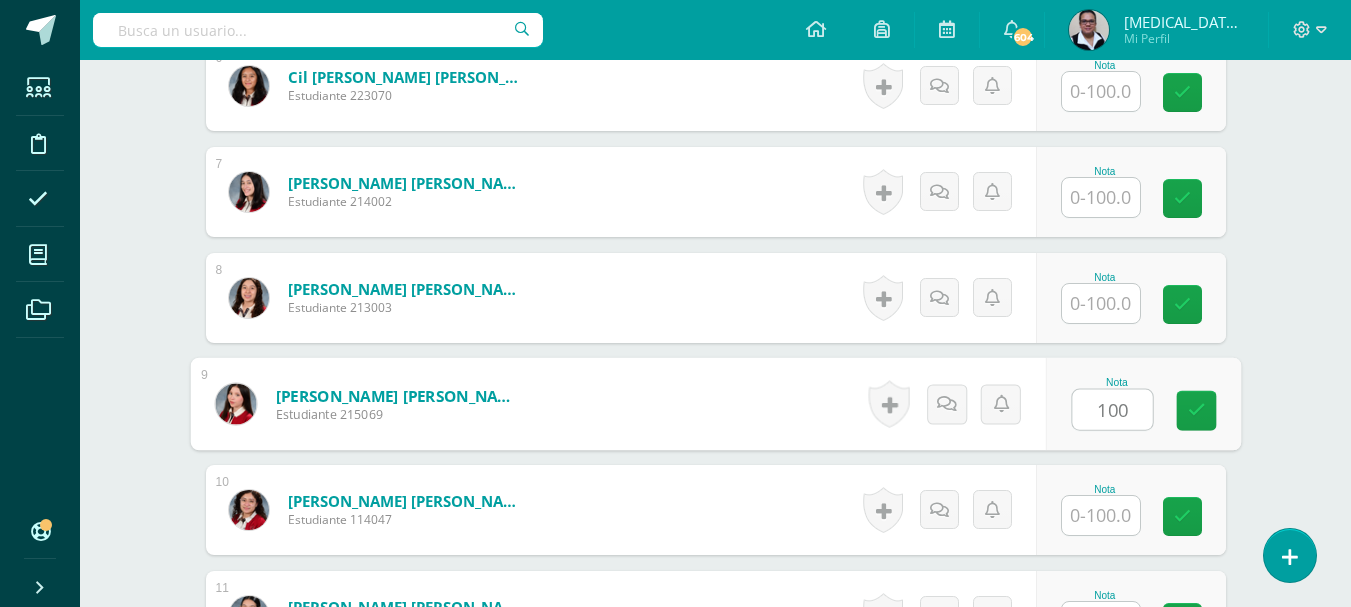 type on "100" 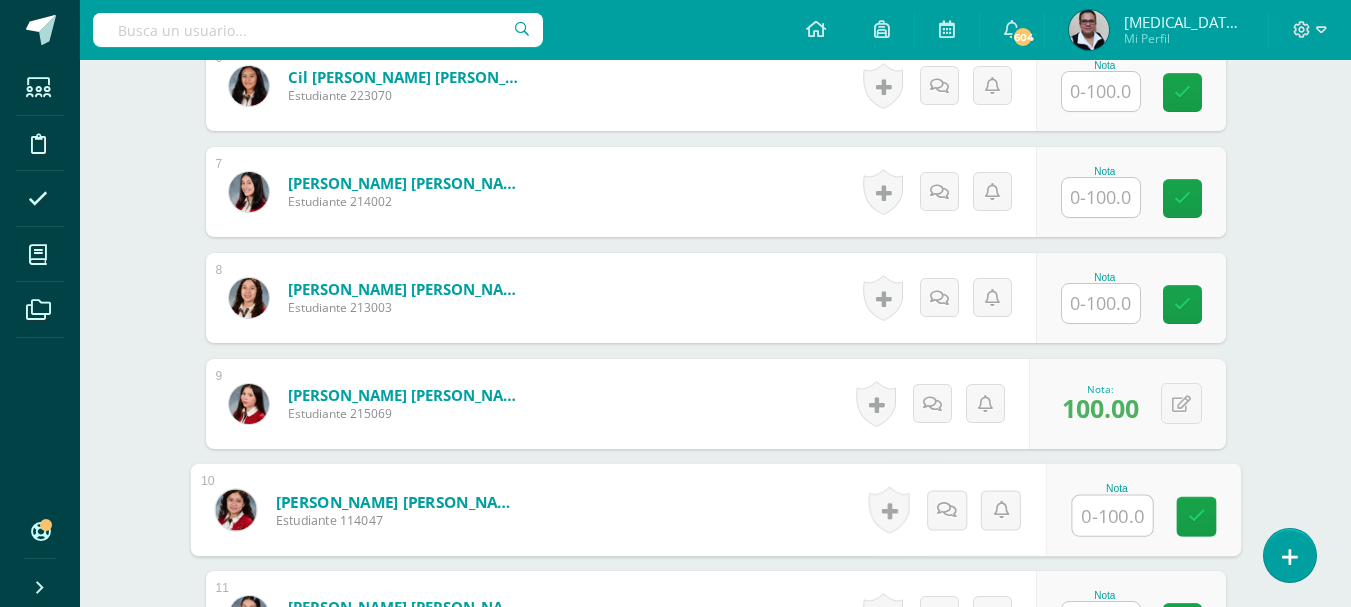 scroll, scrollTop: 1218, scrollLeft: 0, axis: vertical 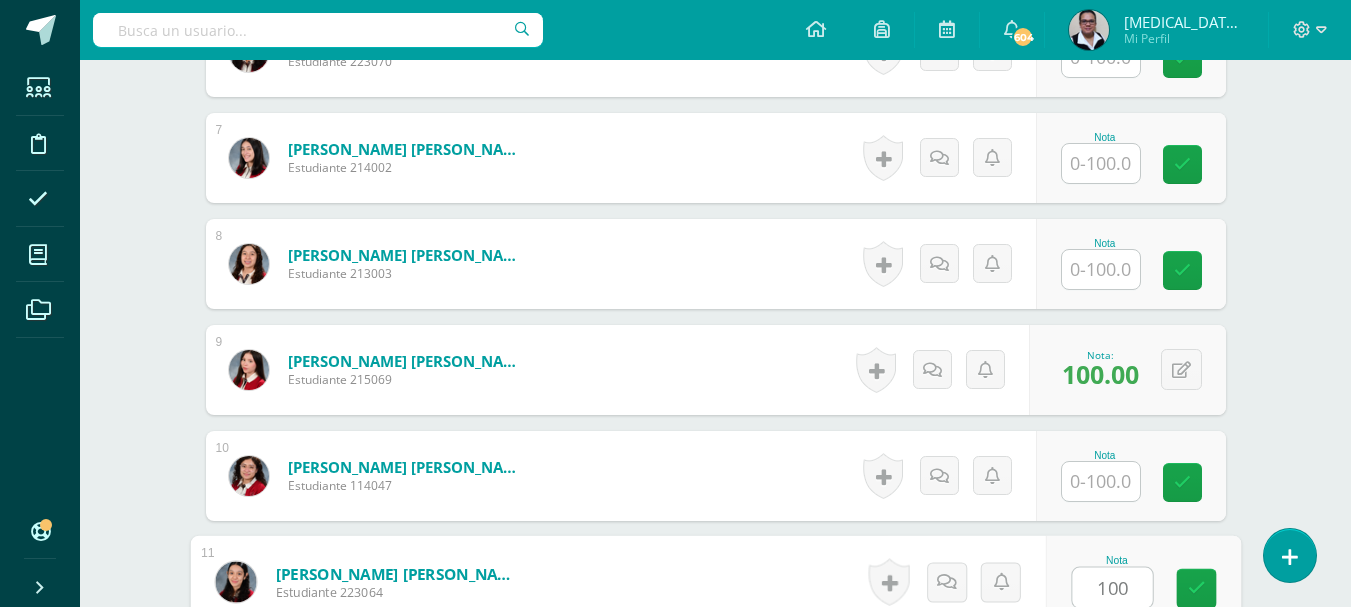 type on "100" 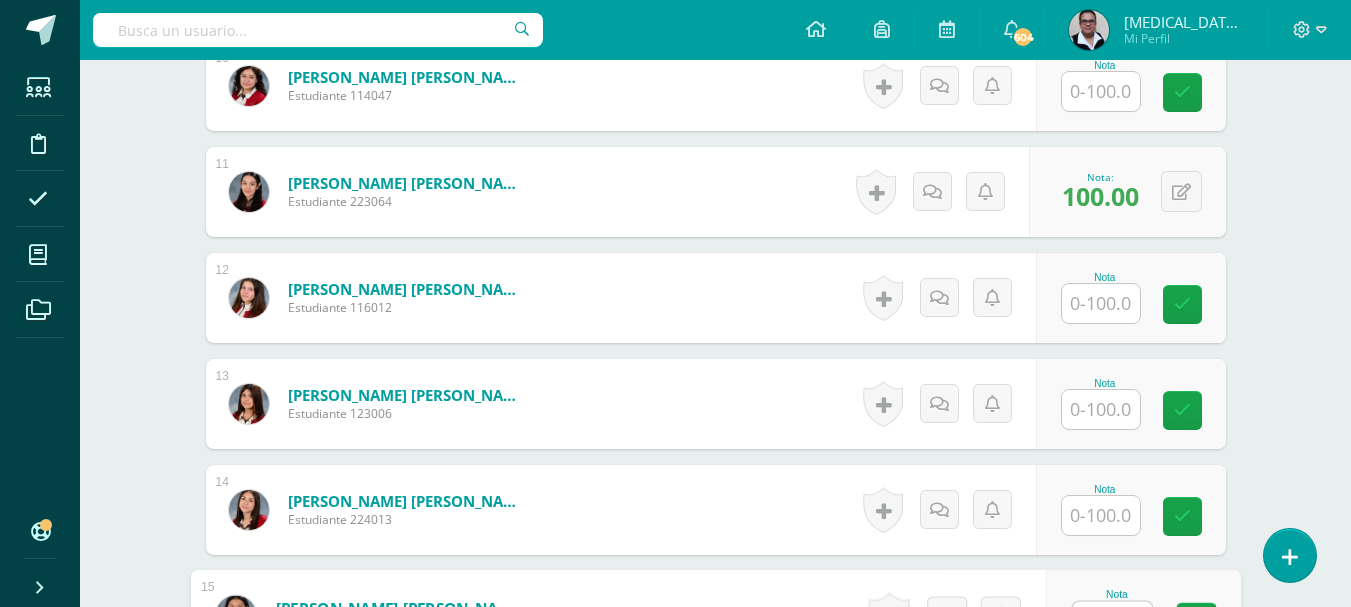 scroll, scrollTop: 1642, scrollLeft: 0, axis: vertical 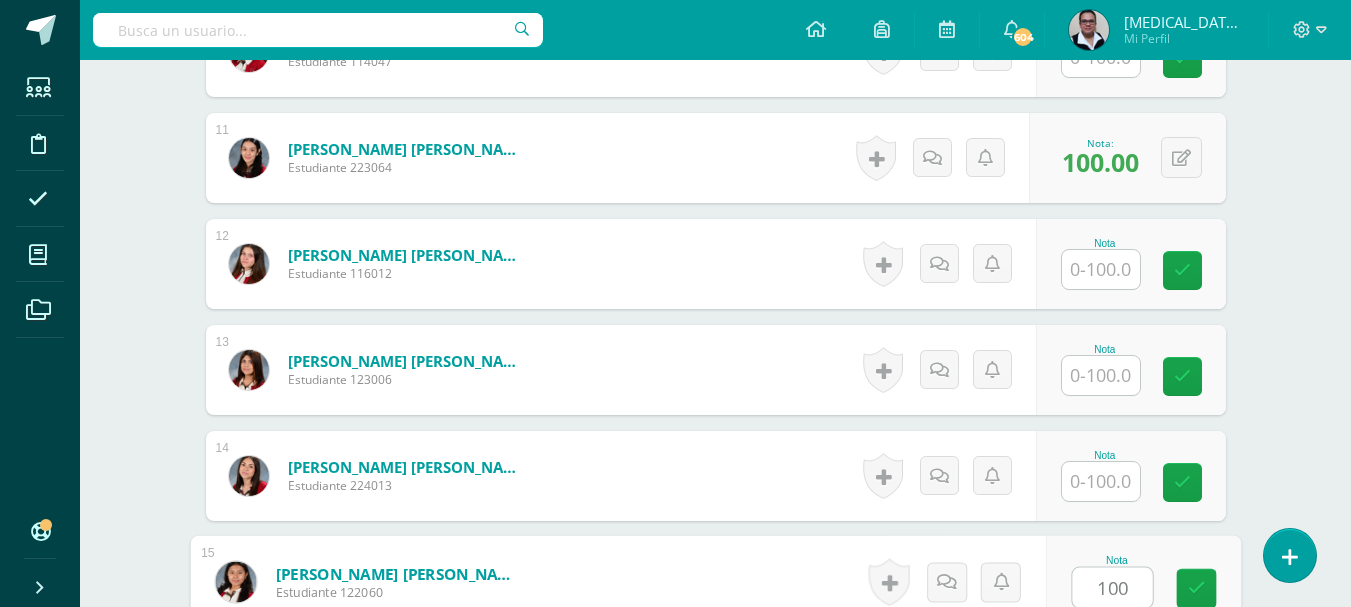 type on "100" 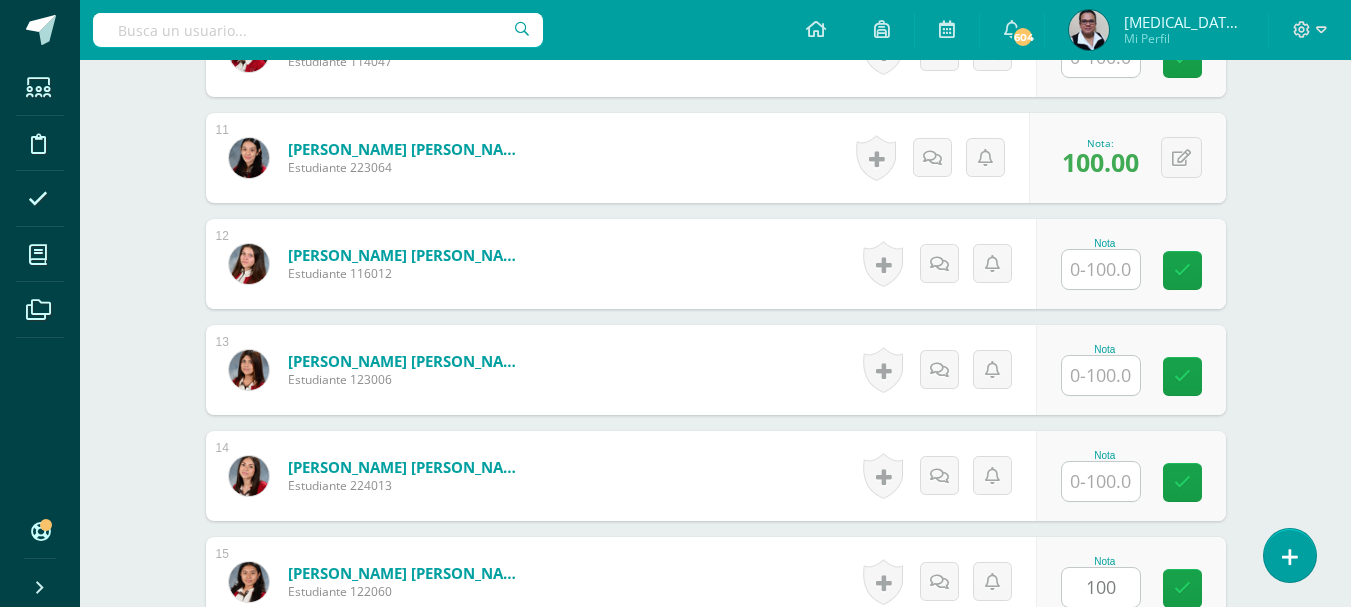 scroll, scrollTop: 2032, scrollLeft: 0, axis: vertical 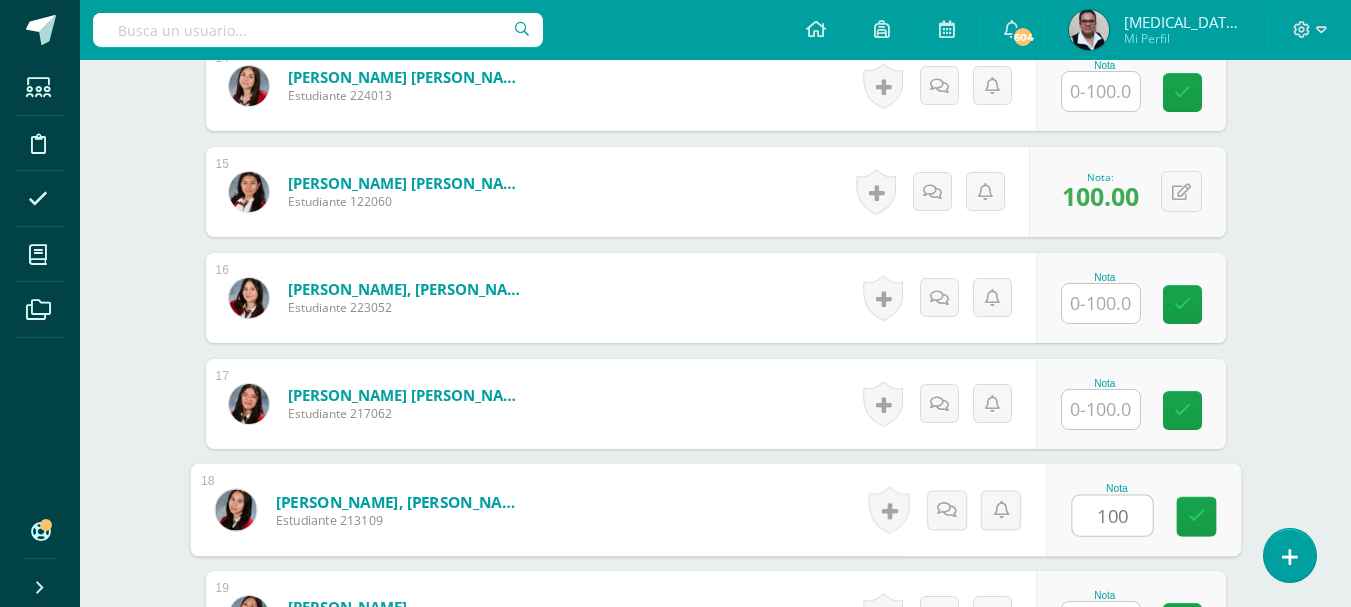 type on "100" 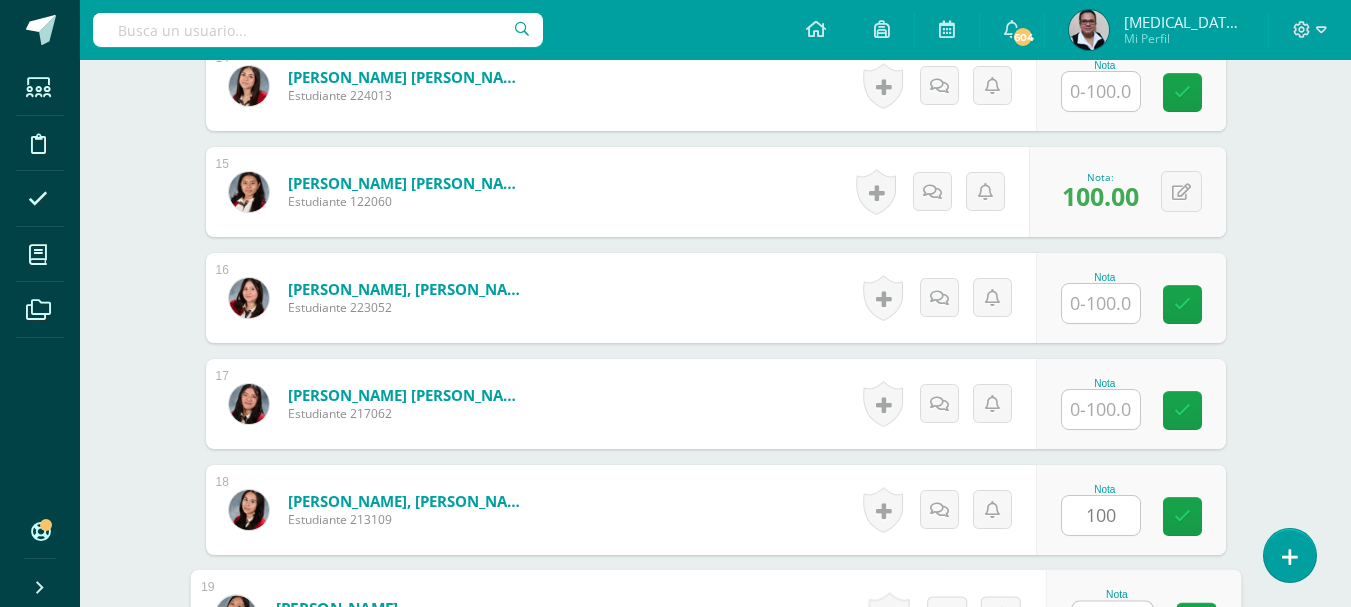 scroll, scrollTop: 2066, scrollLeft: 0, axis: vertical 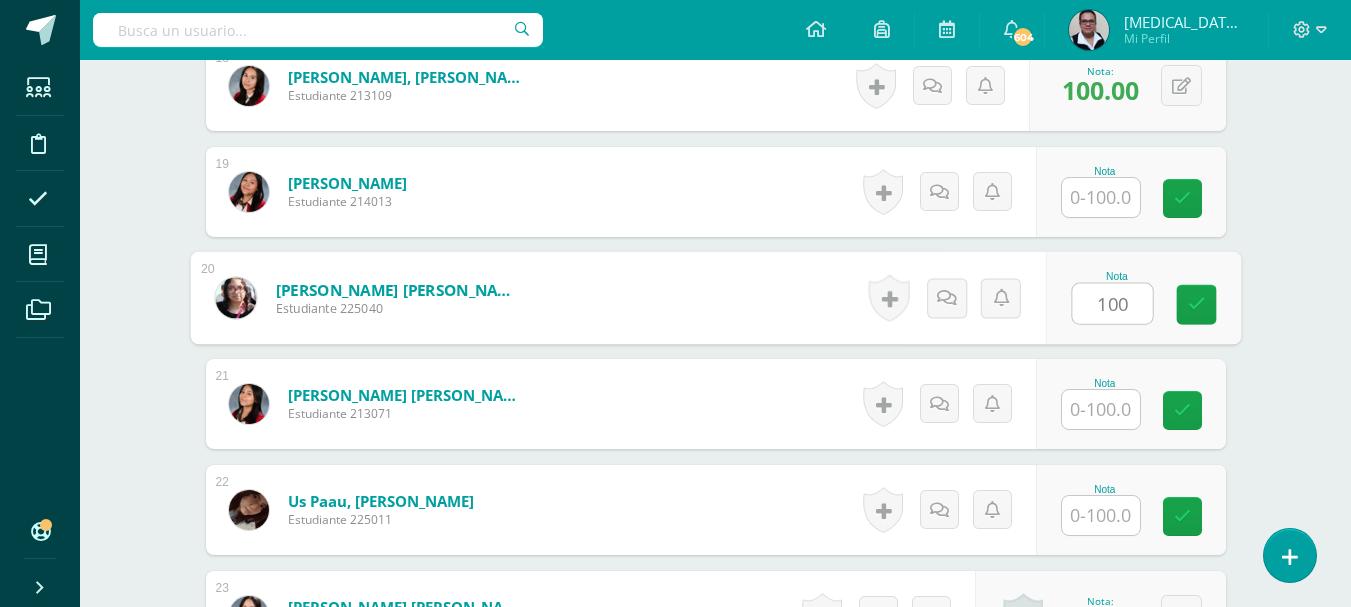 type on "100" 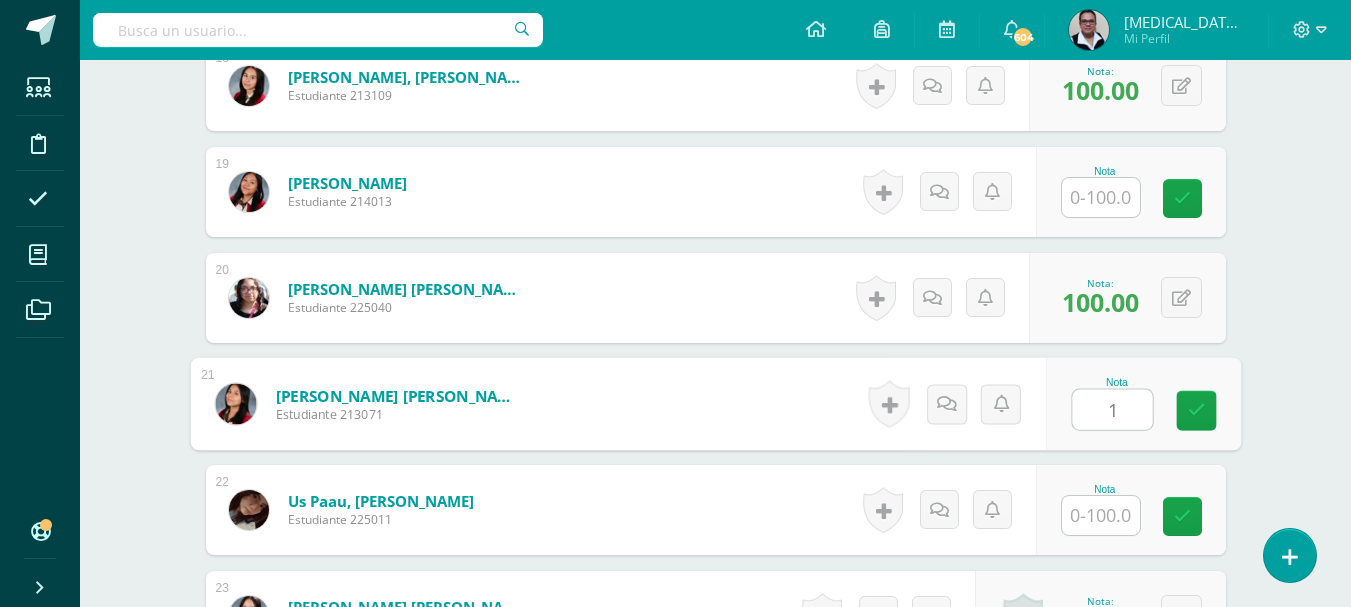 click on "1" at bounding box center [1112, 410] 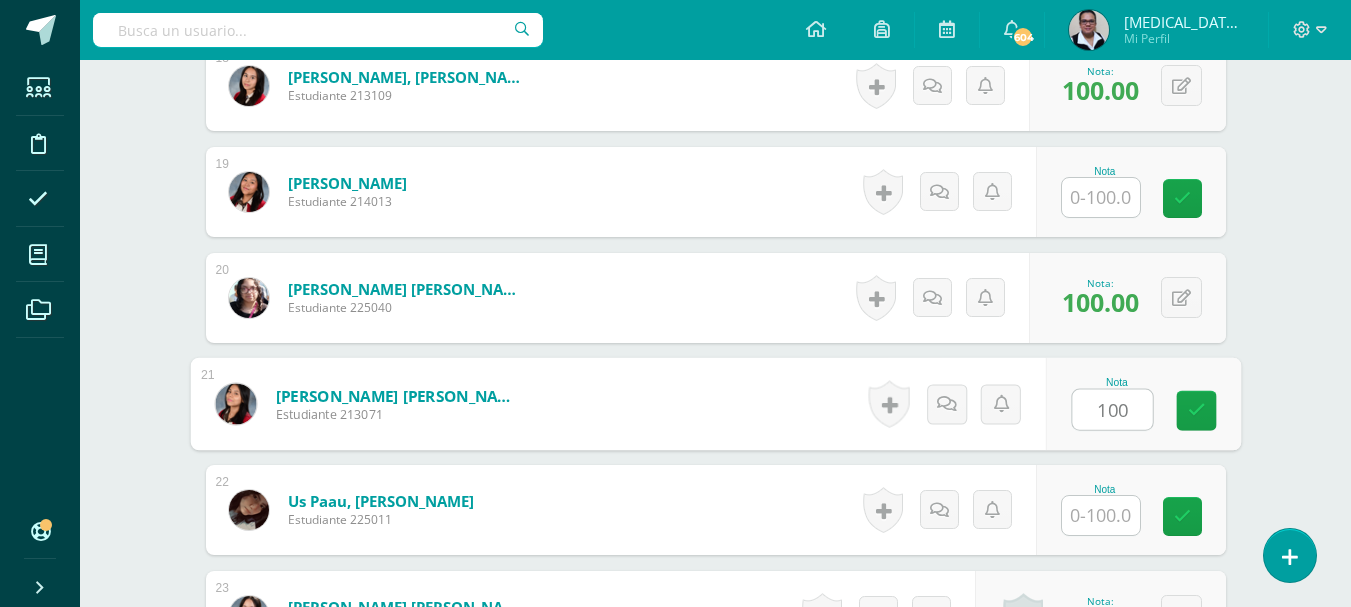 type on "100" 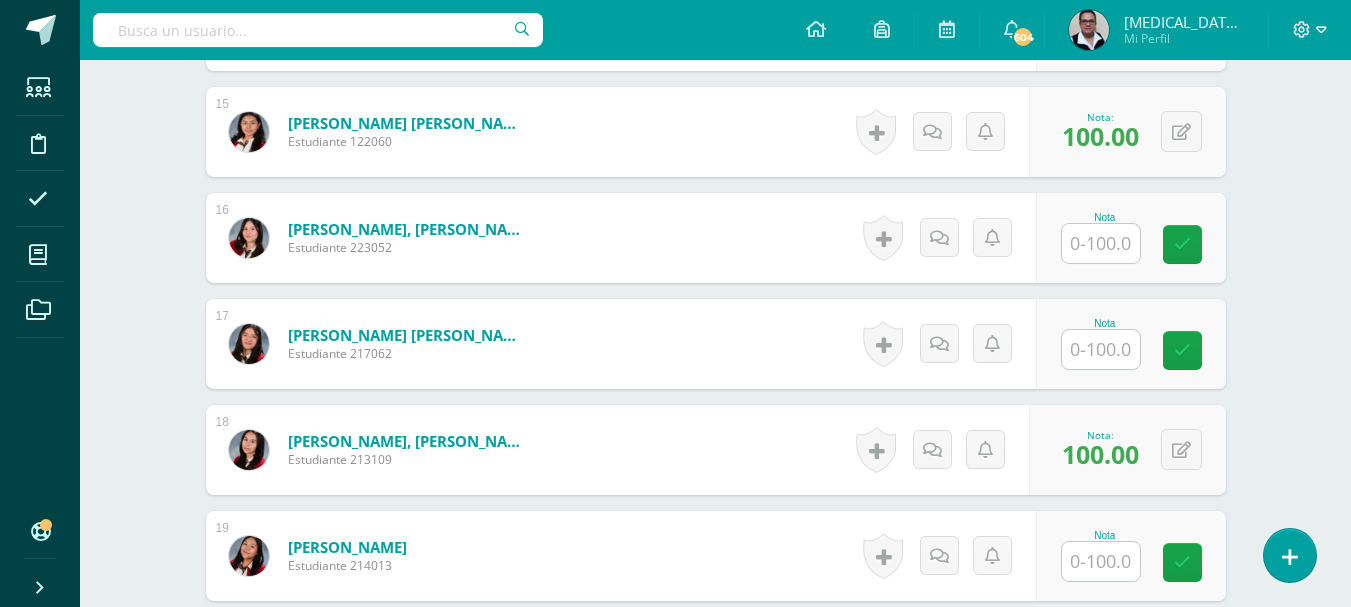 scroll, scrollTop: 2086, scrollLeft: 0, axis: vertical 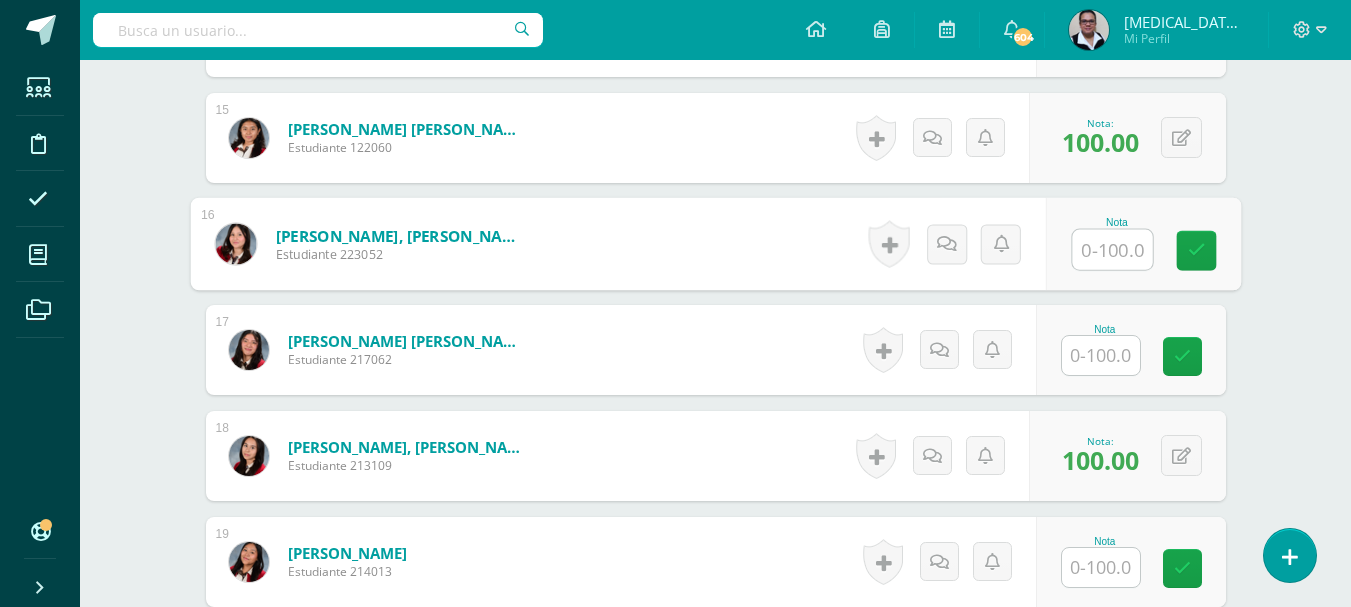 click at bounding box center [1112, 250] 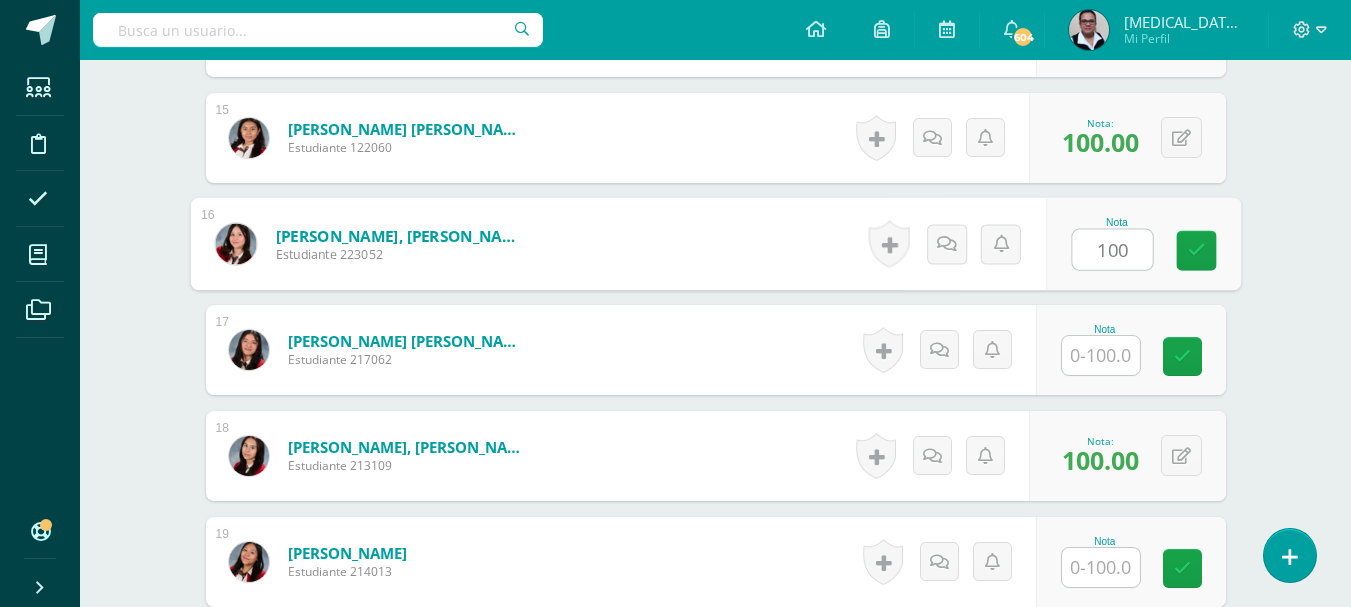 type on "100" 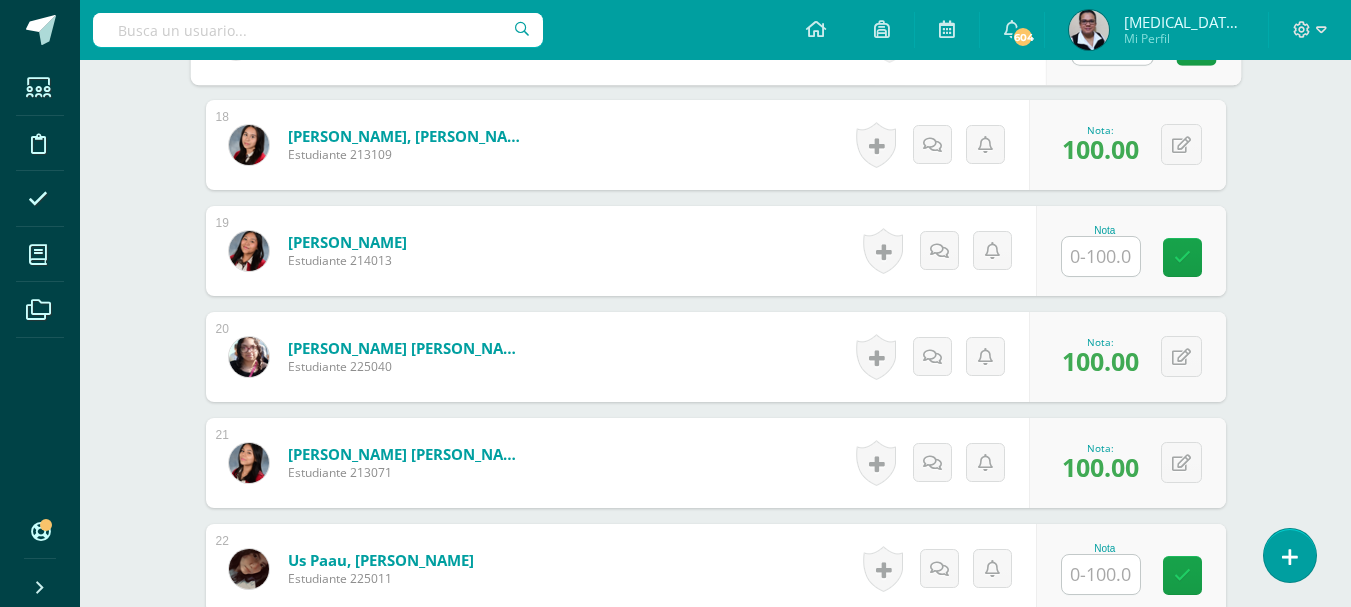 scroll, scrollTop: 2714, scrollLeft: 0, axis: vertical 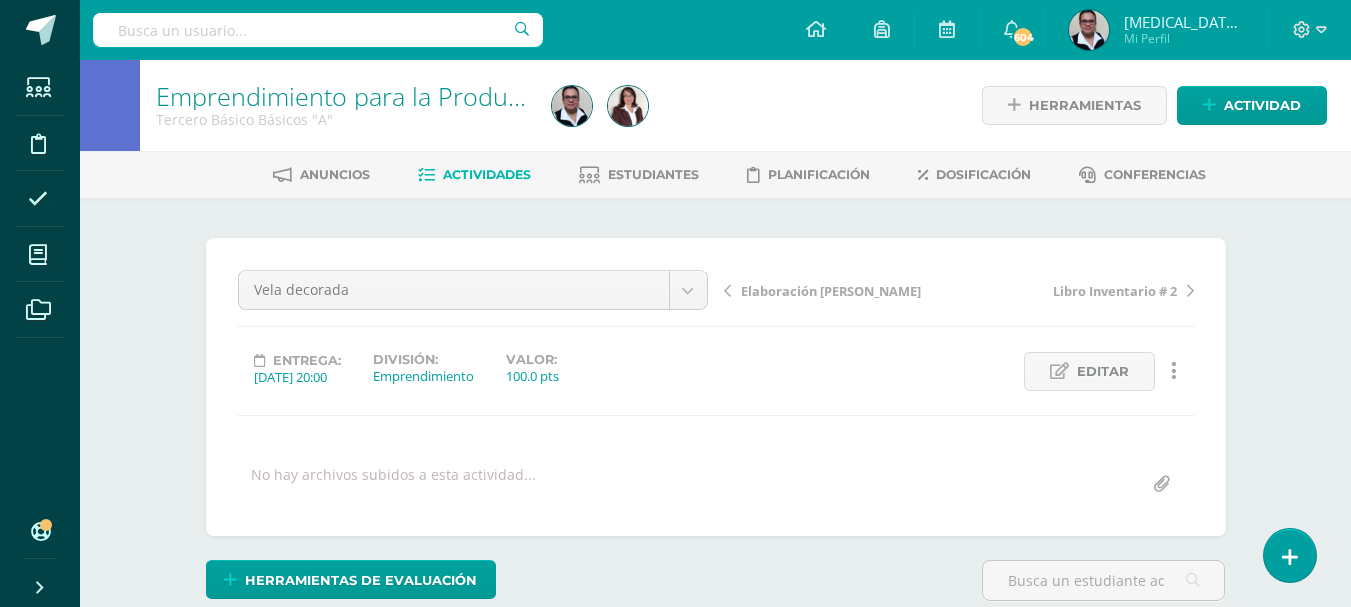 click on "Actividades" at bounding box center (487, 174) 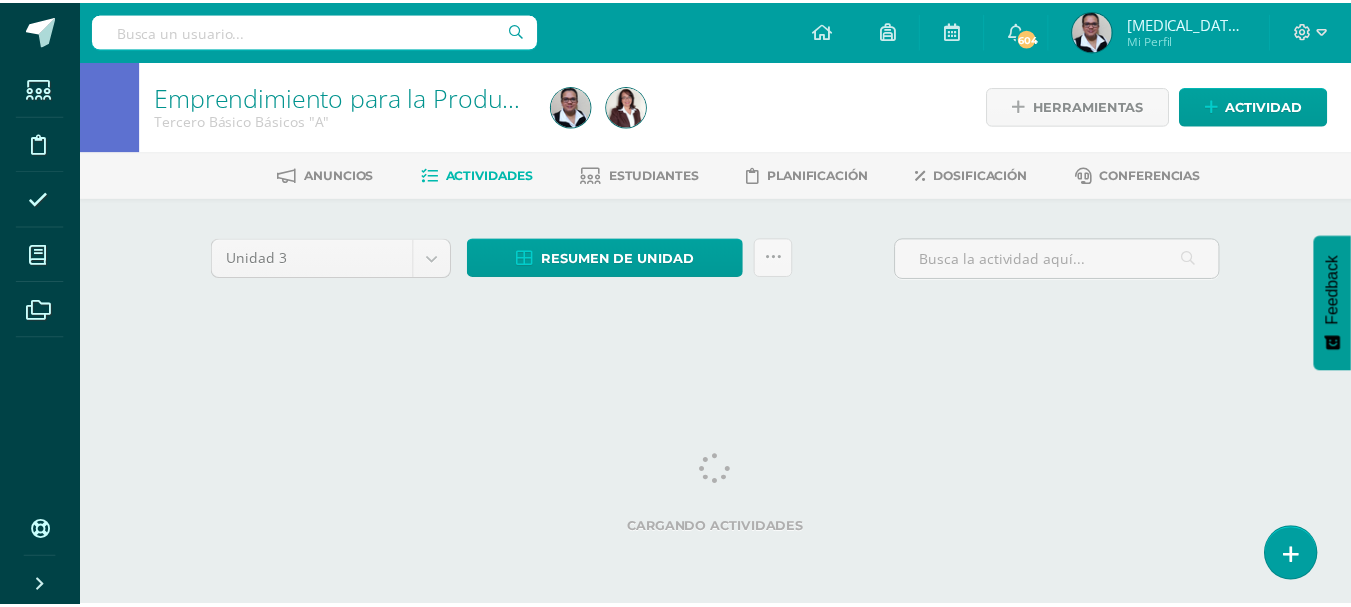 scroll, scrollTop: 0, scrollLeft: 0, axis: both 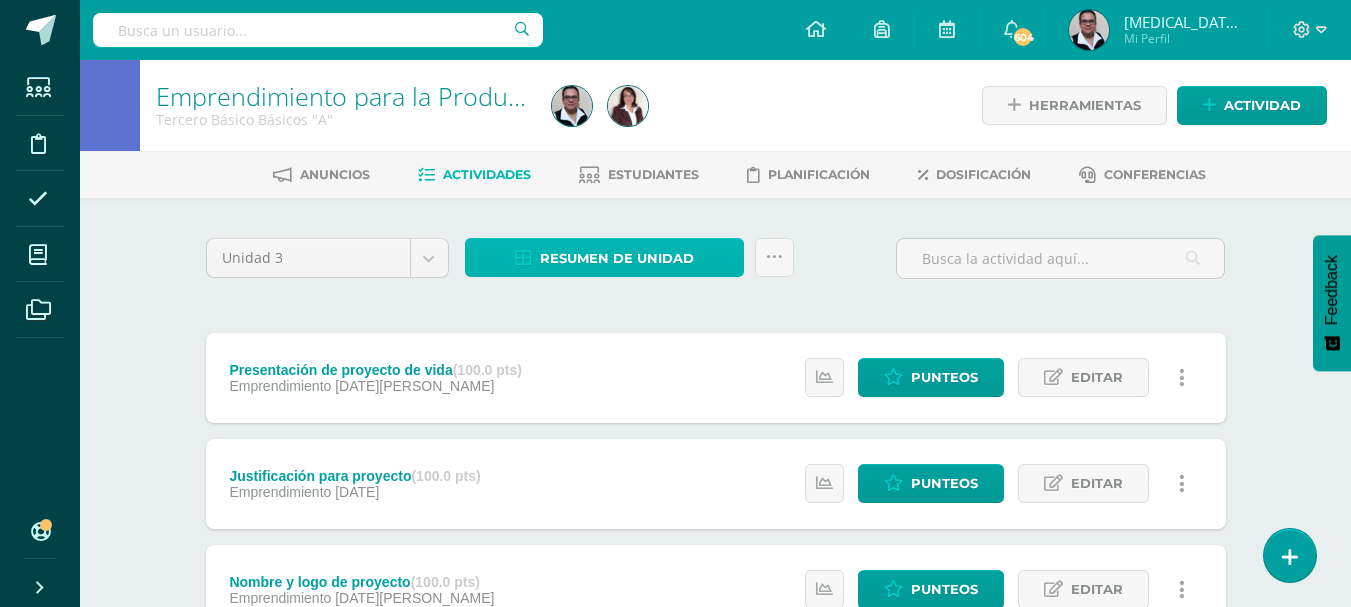 click on "Resumen de unidad" at bounding box center [617, 258] 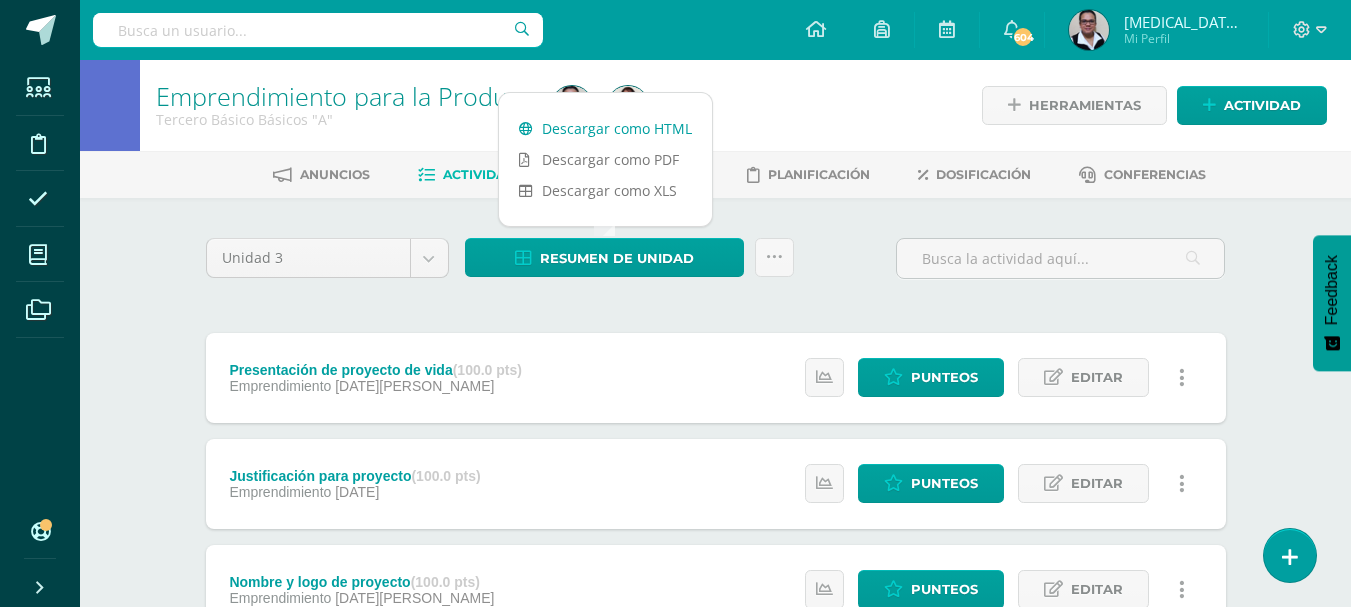 click on "Descargar como HTML" at bounding box center [605, 128] 